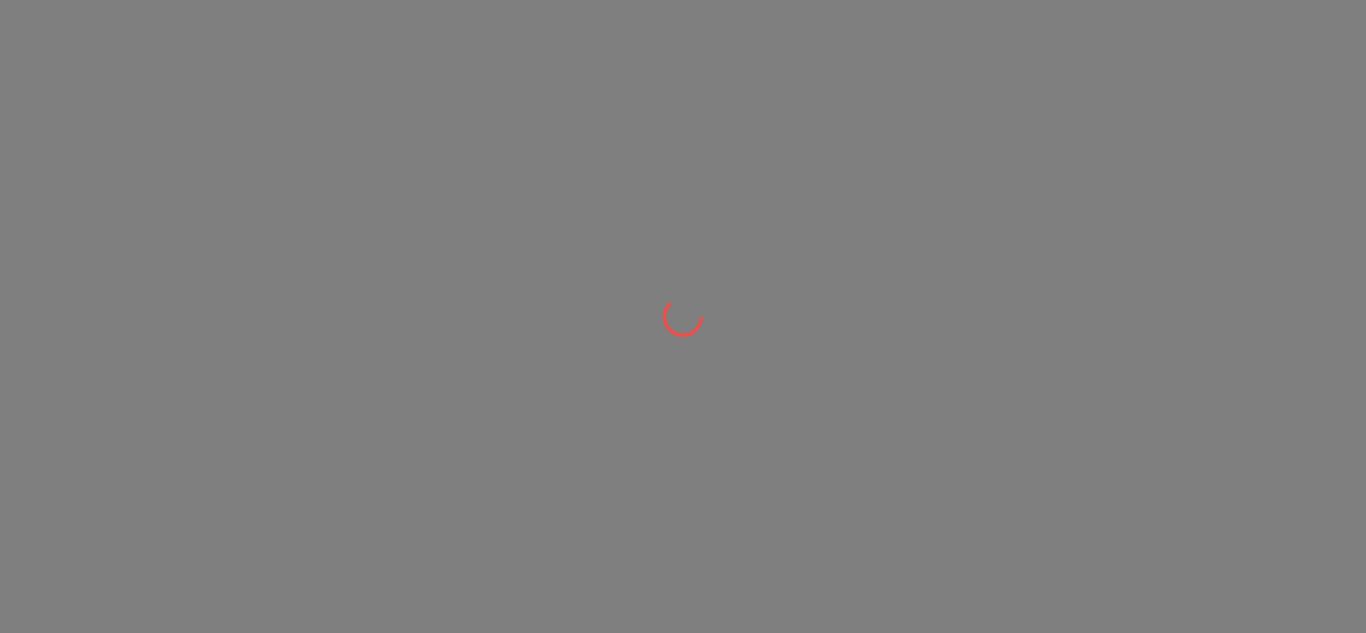 scroll, scrollTop: 0, scrollLeft: 0, axis: both 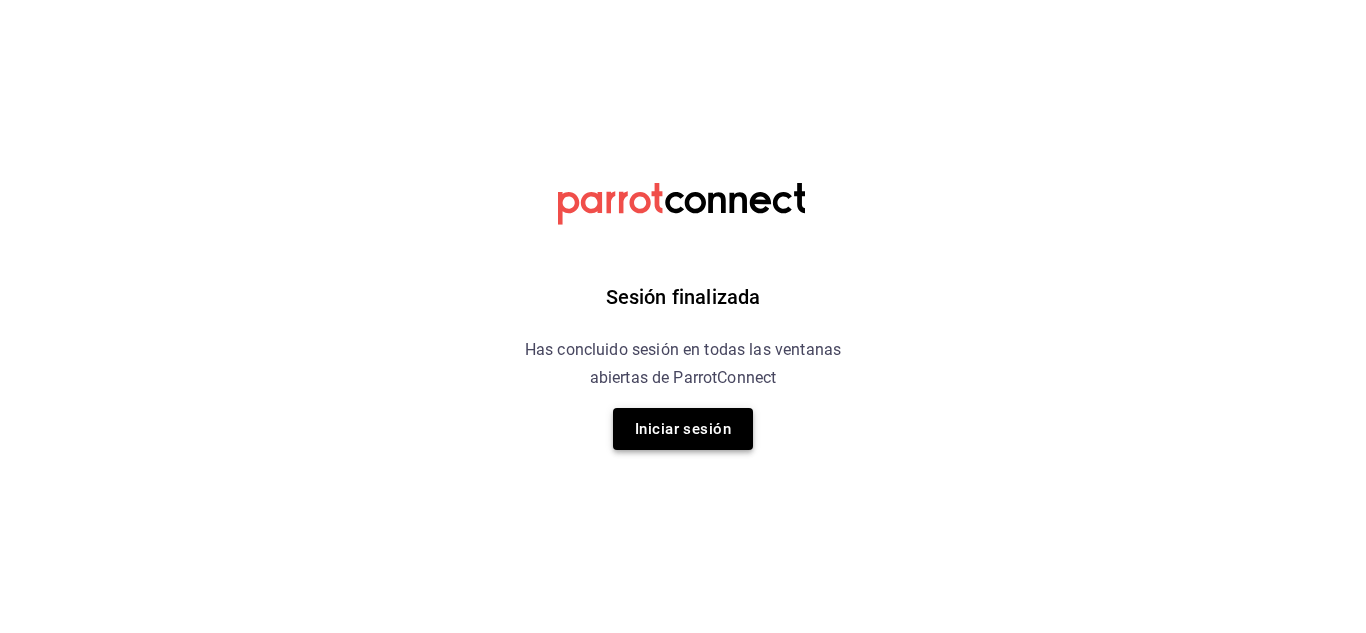click on "Iniciar sesión" at bounding box center (683, 429) 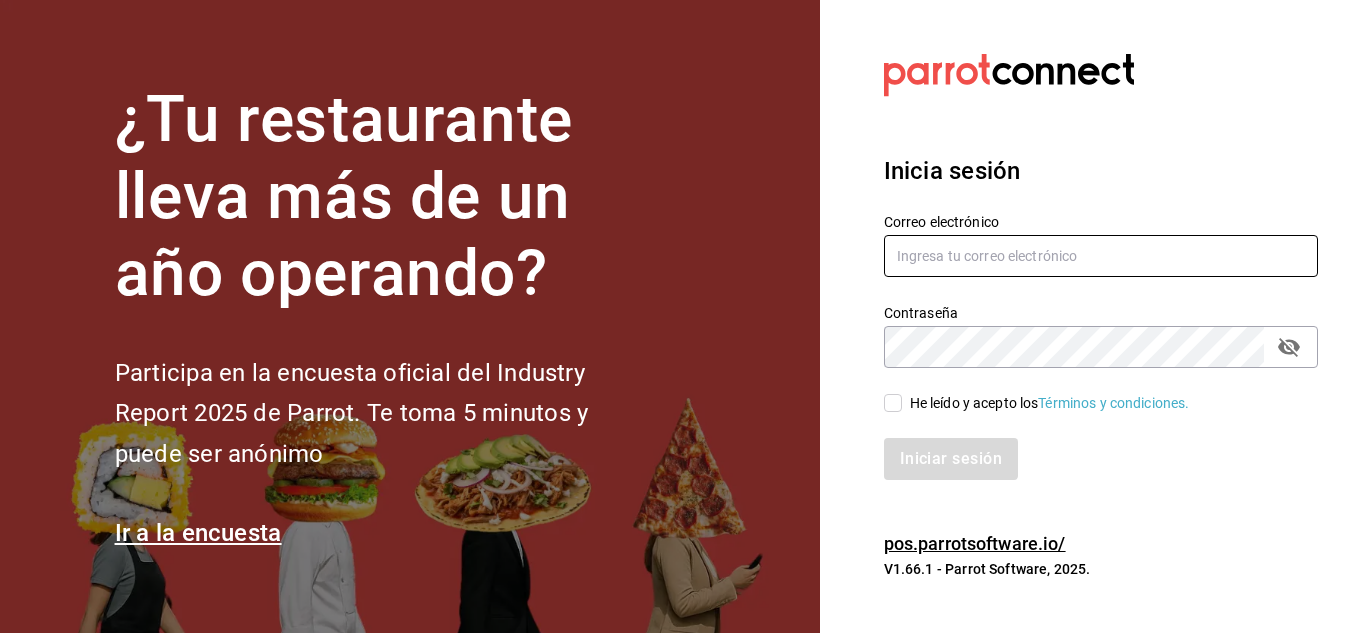 click at bounding box center [1101, 256] 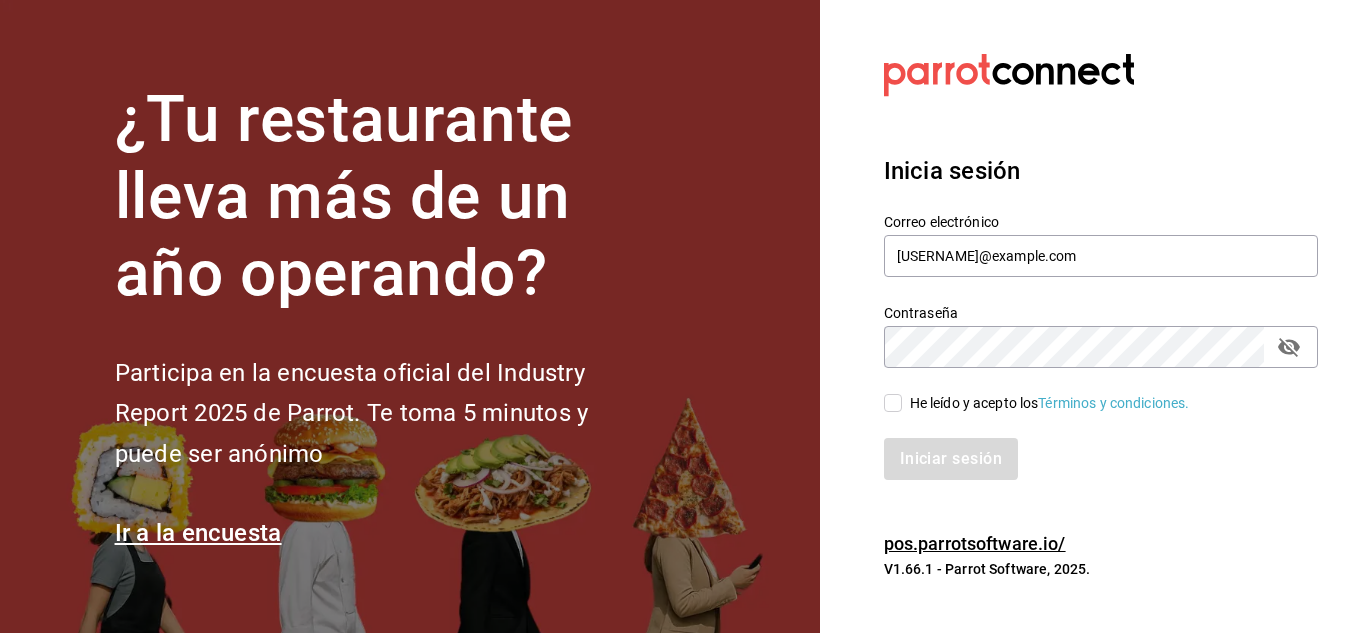 click on "He leído y acepto los  Términos y condiciones." at bounding box center [893, 403] 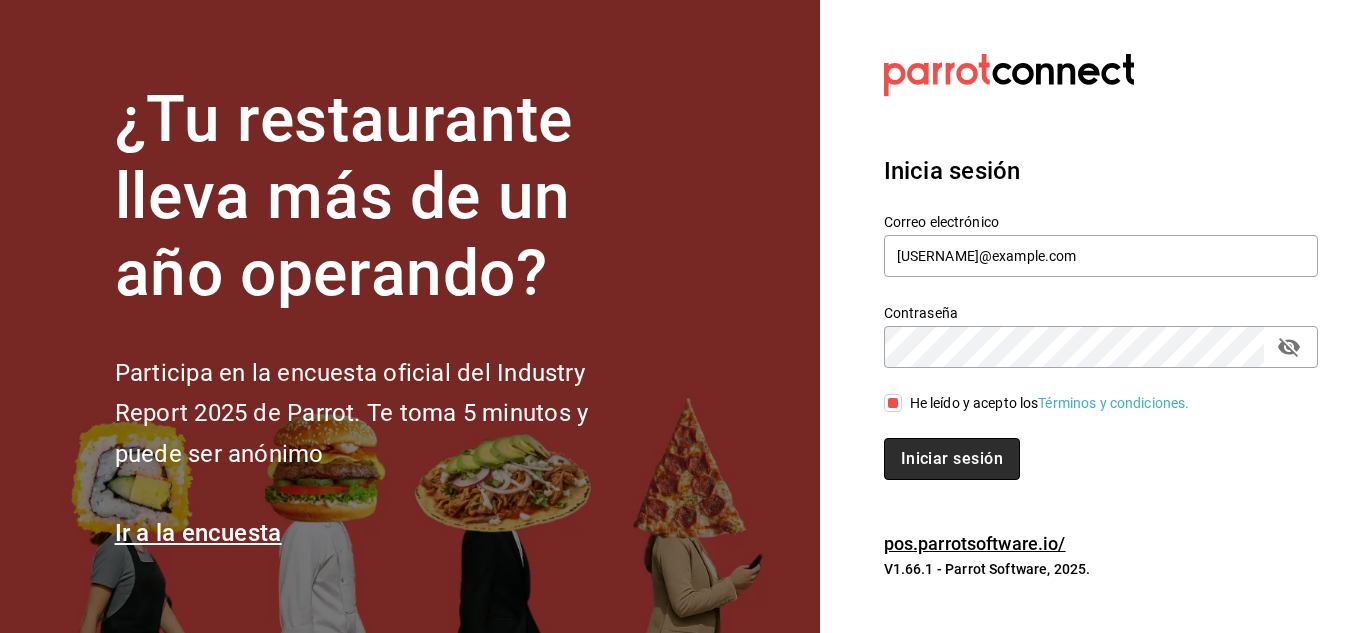 click on "Iniciar sesión" at bounding box center (952, 459) 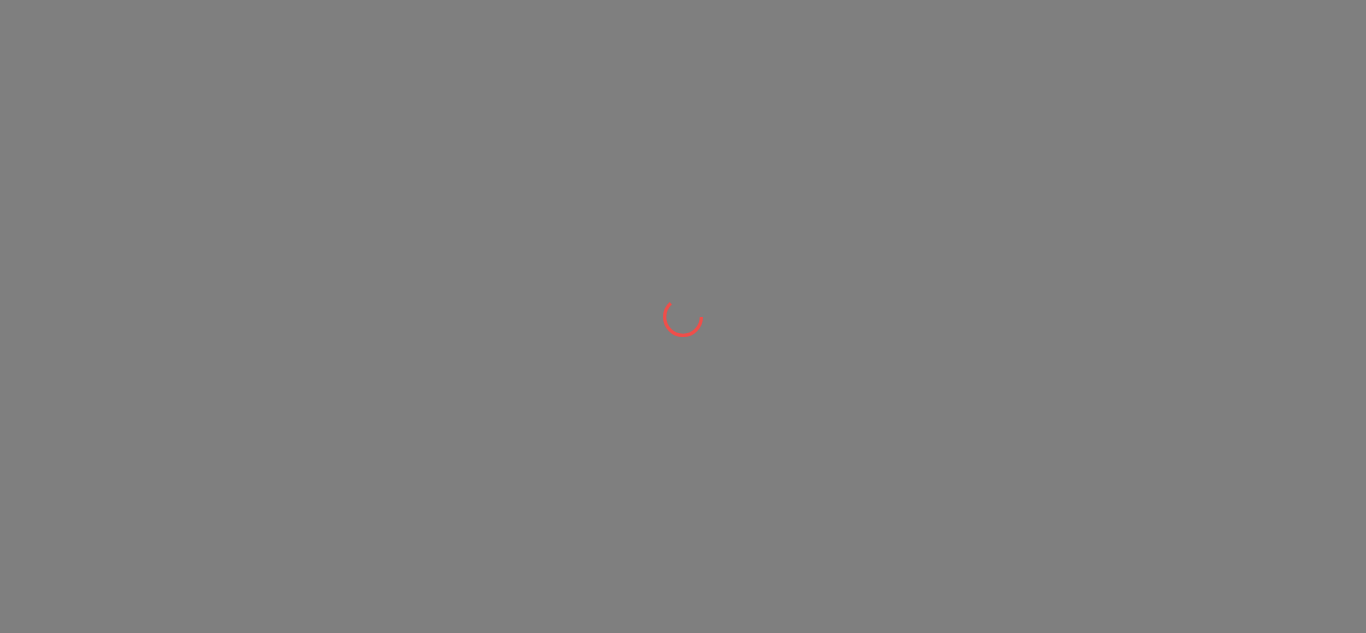 scroll, scrollTop: 0, scrollLeft: 0, axis: both 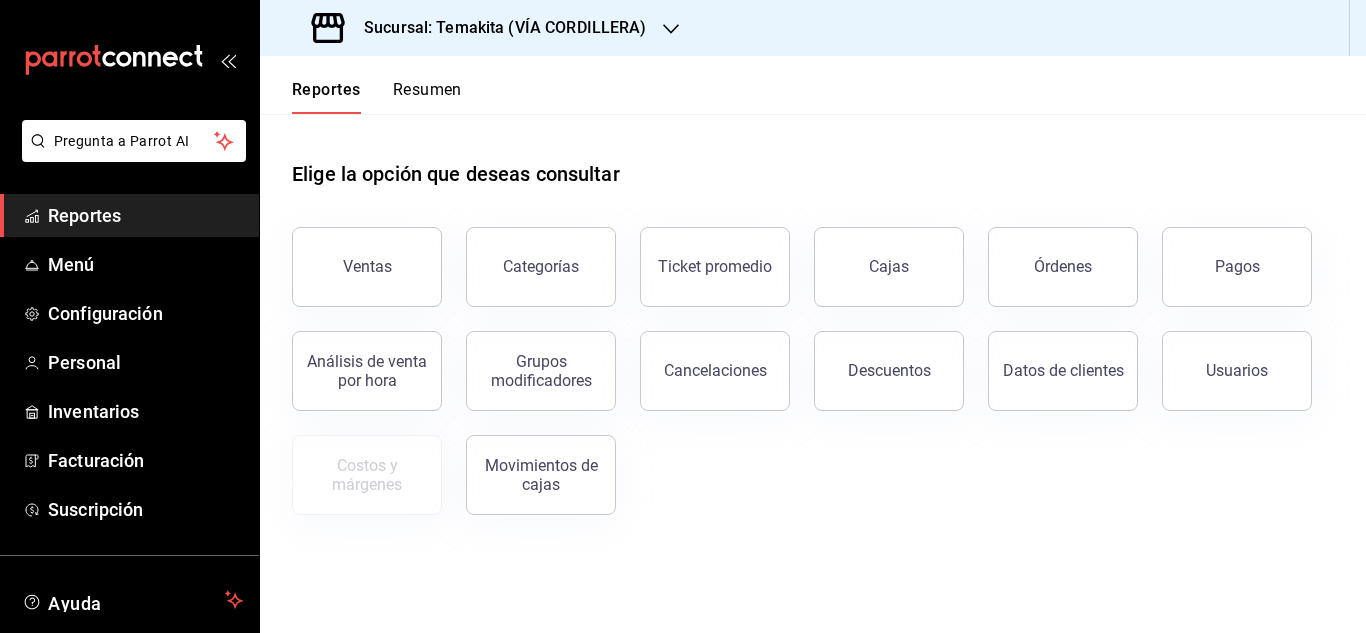 click 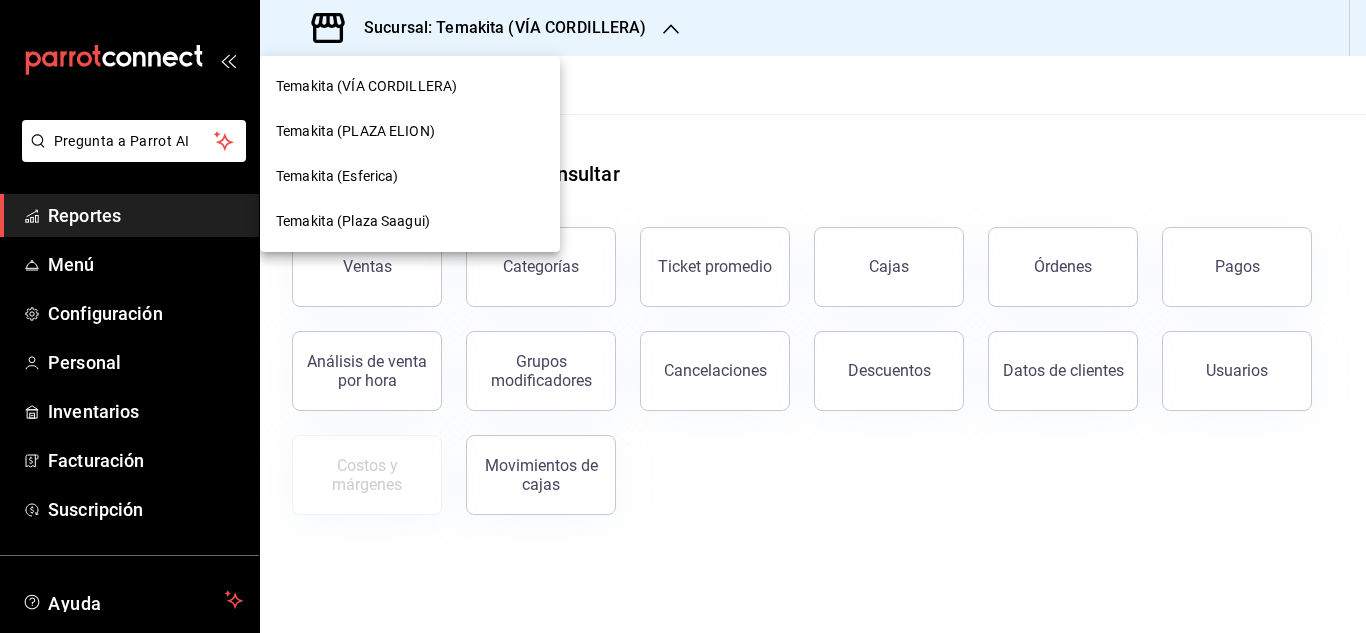 click on "Temakita (Esferica)" at bounding box center (337, 176) 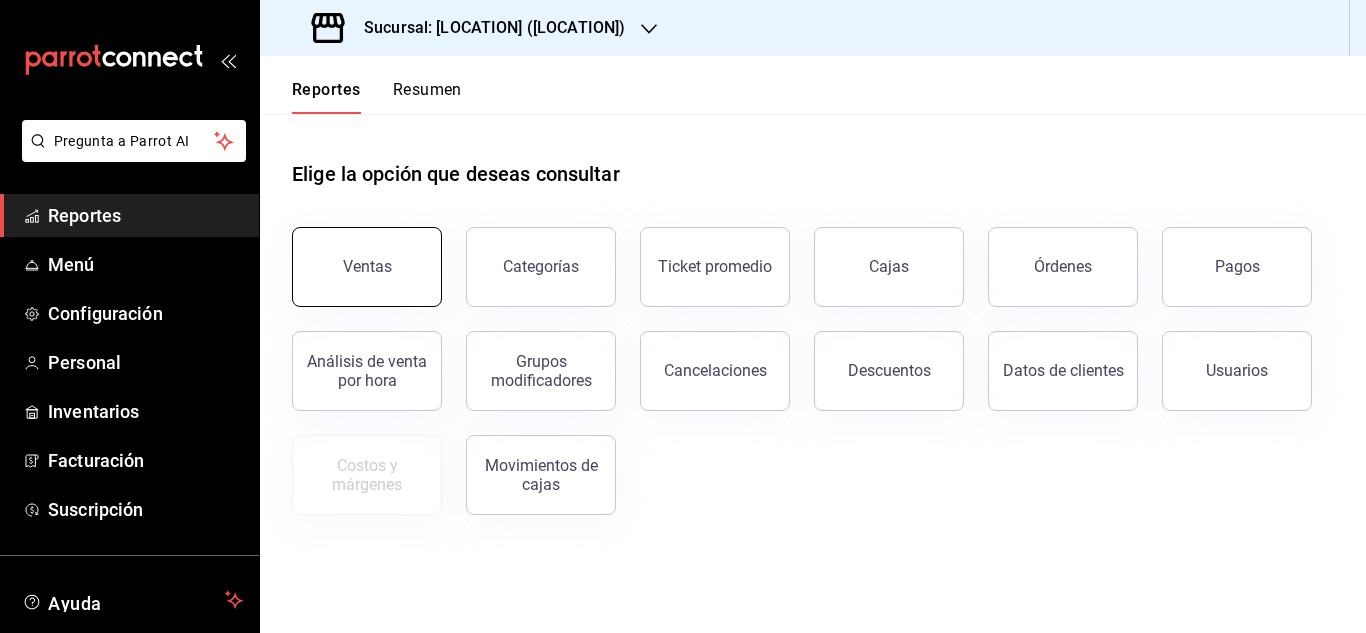 click on "Ventas" at bounding box center (367, 267) 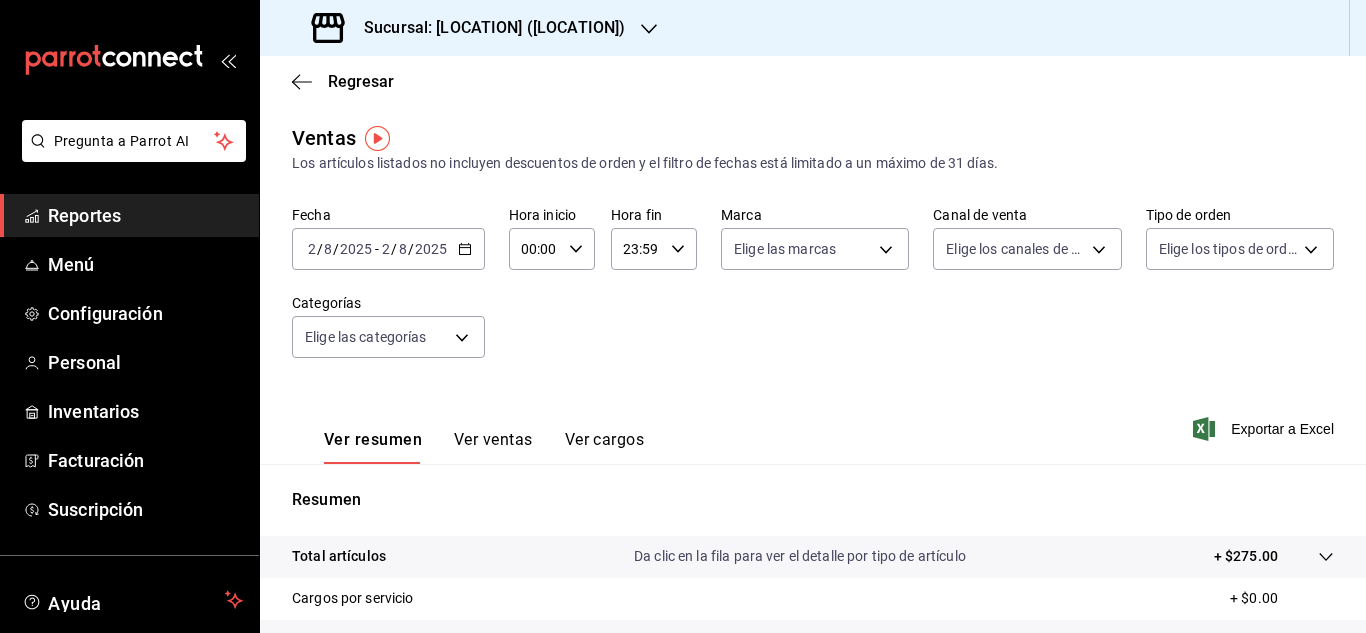 click 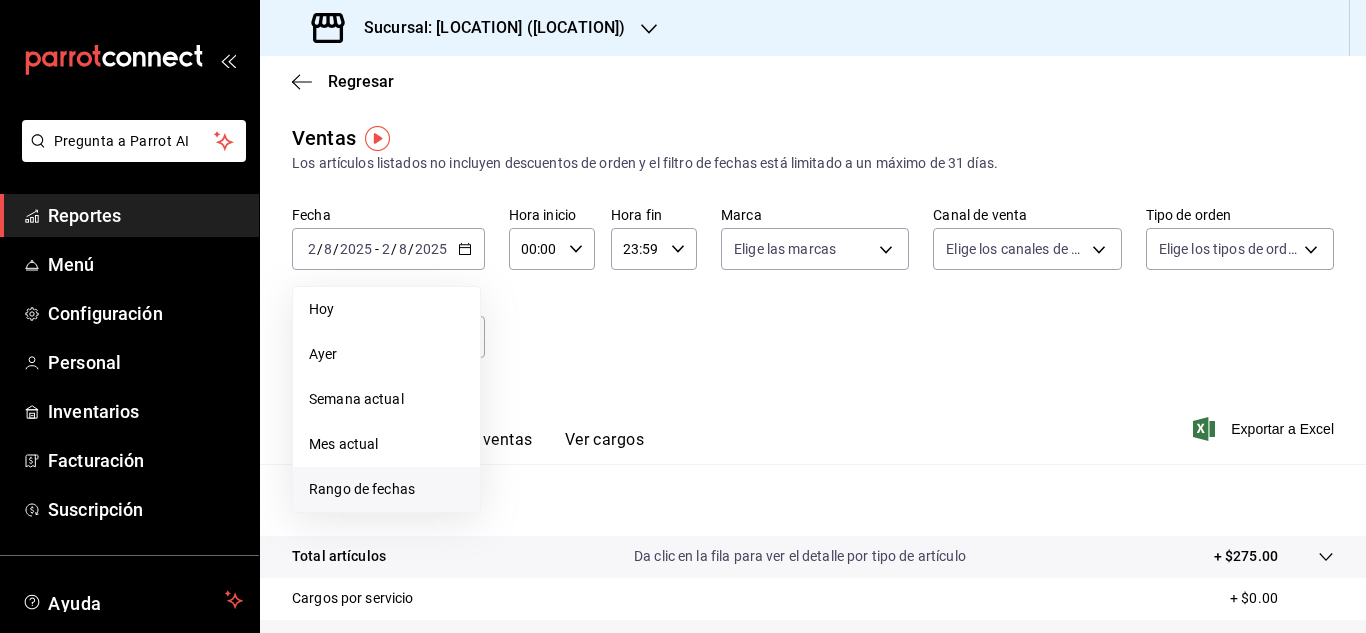 click on "Rango de fechas" at bounding box center (386, 489) 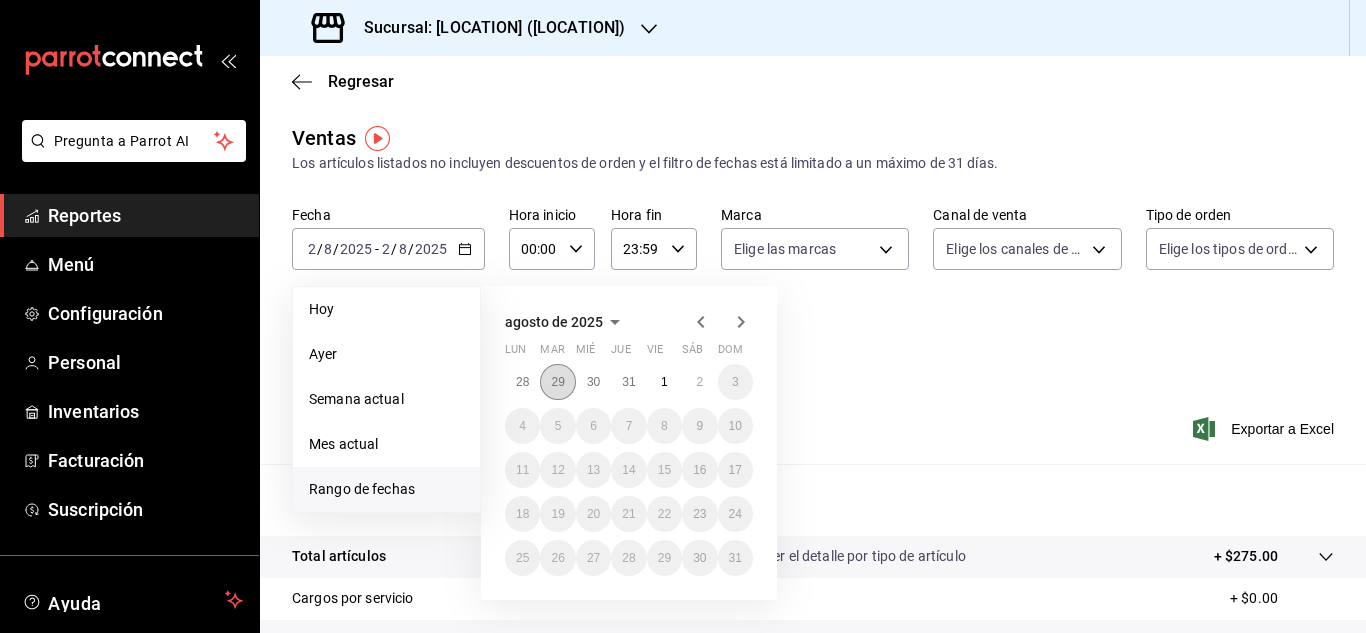 click on "29" at bounding box center [557, 382] 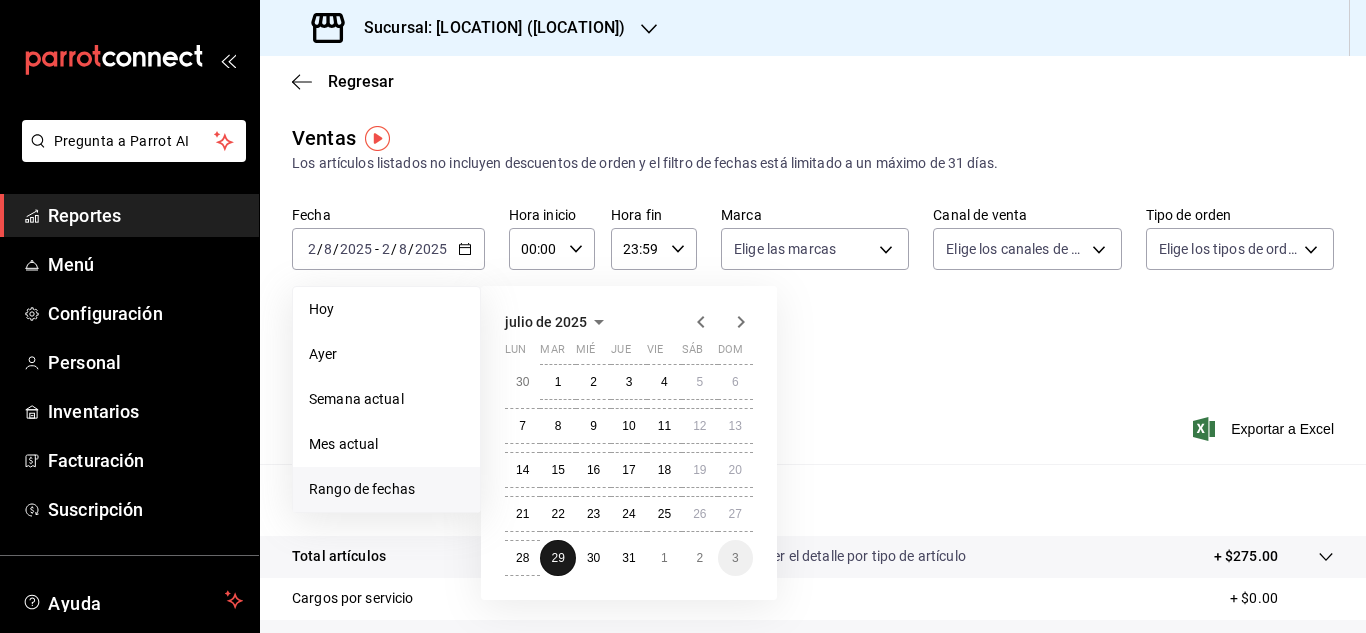 click on "1" at bounding box center [557, 382] 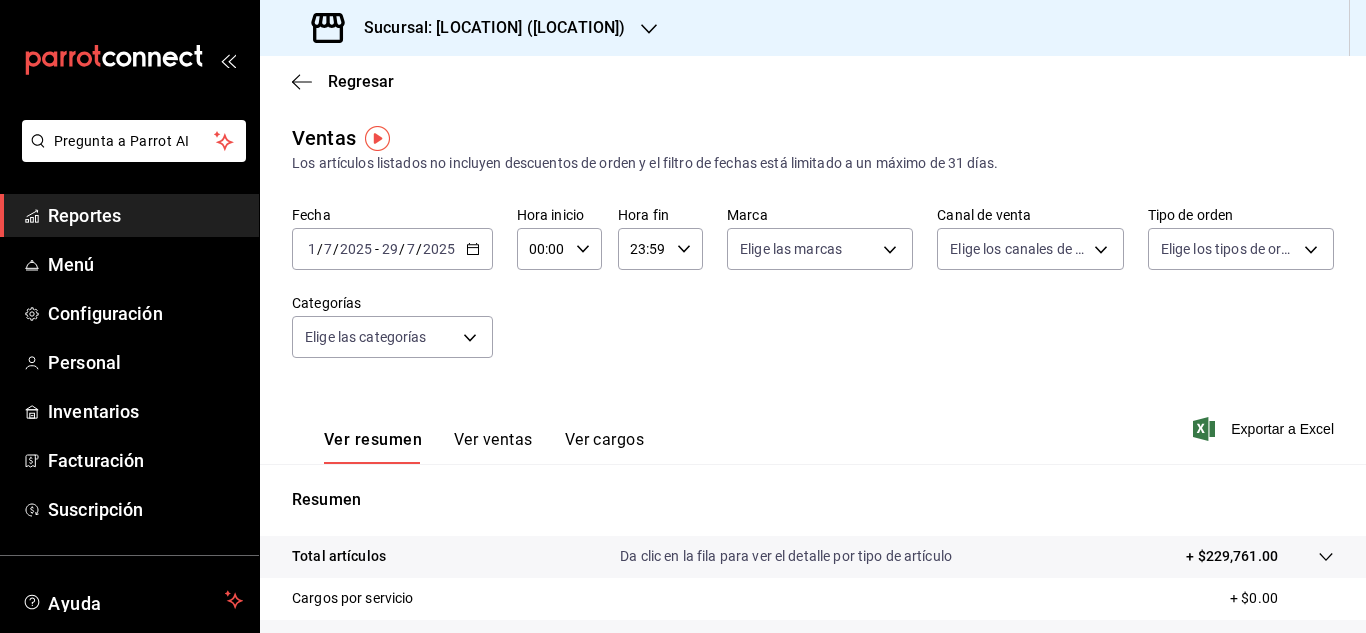 click 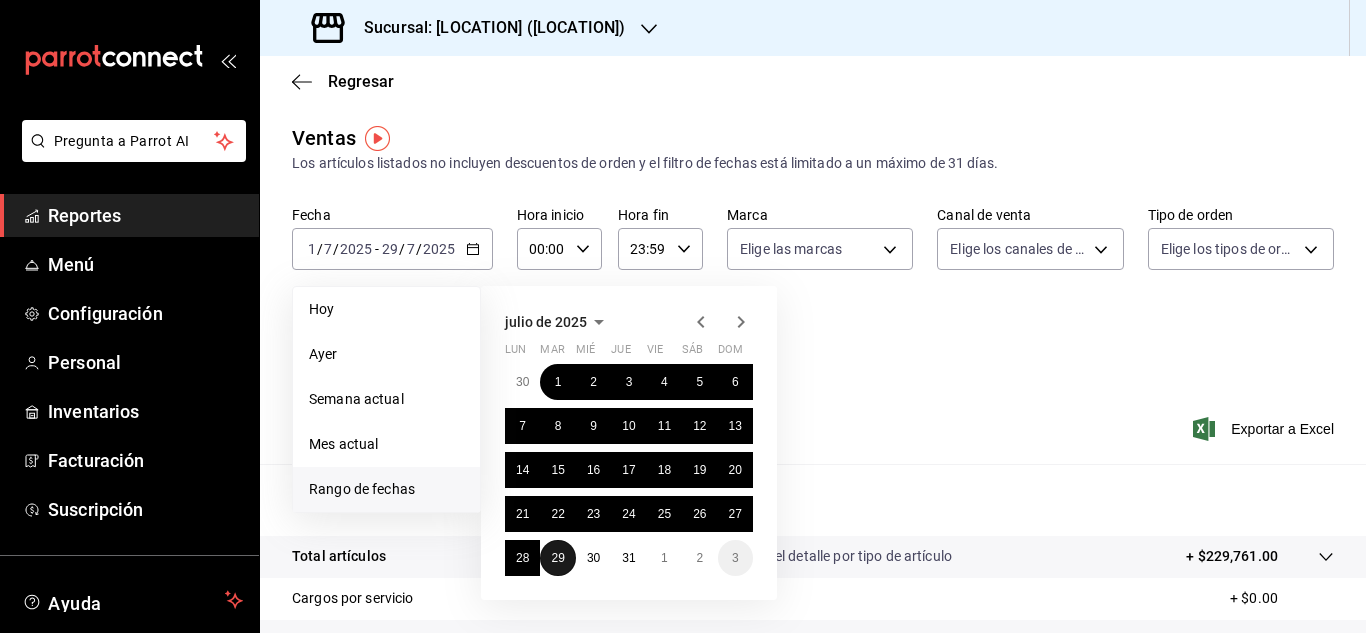 click on "29" at bounding box center [557, 558] 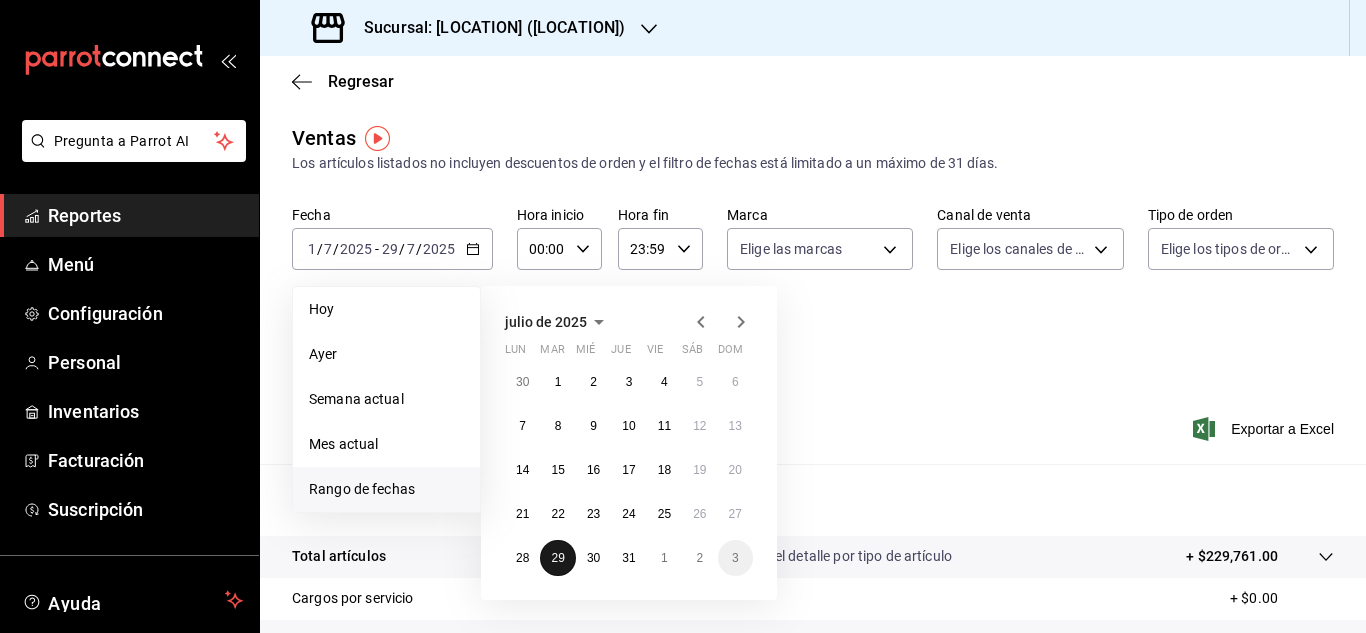 click on "29" at bounding box center (557, 558) 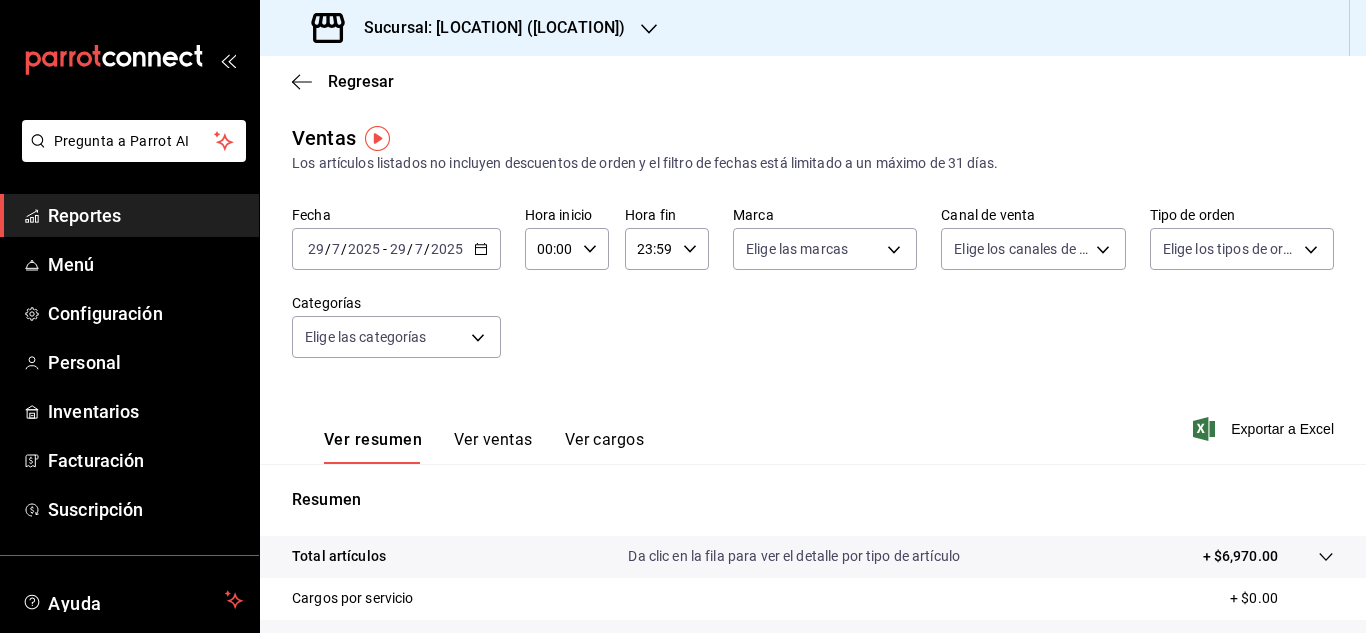 click on "Fecha [DATE] [DATE] - [DATE] [DATE] Hora inicio [TIME] Hora inicio Hora fin [TIME] Hora fin Marca Elige las marcas Canal de venta Elige los canales de venta Tipo de orden Elige los tipos de orden Categorías Elige las categorías" at bounding box center [813, 294] 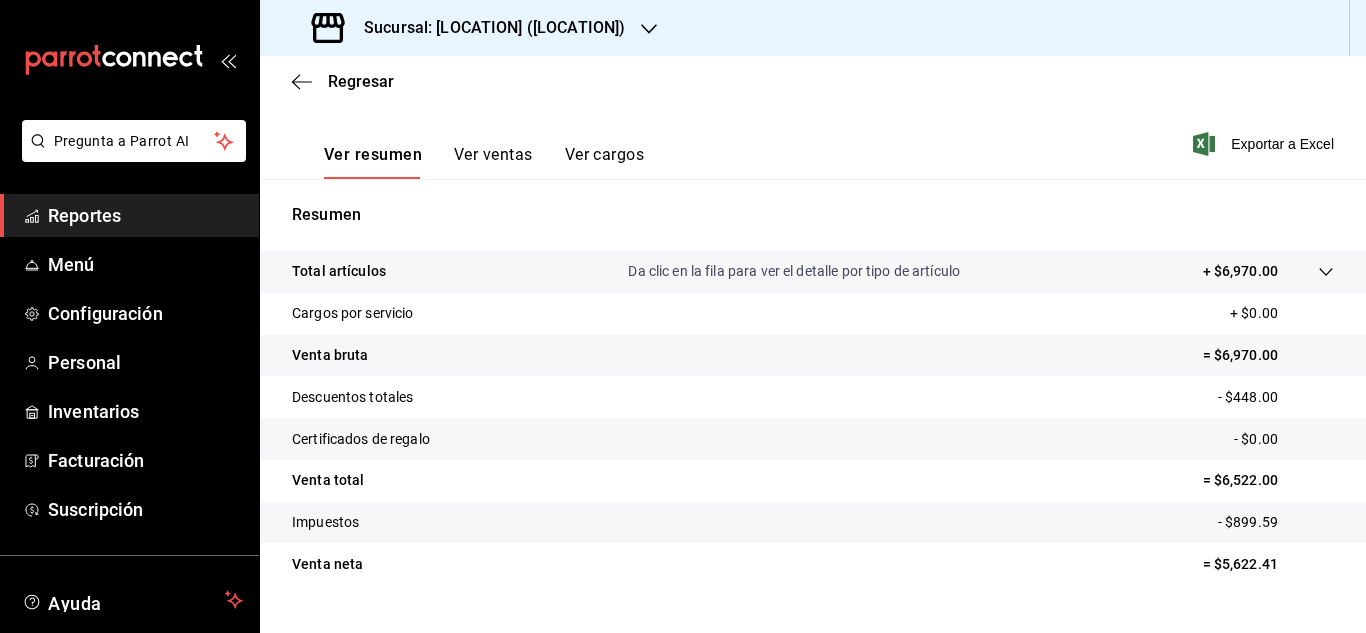 scroll, scrollTop: 245, scrollLeft: 0, axis: vertical 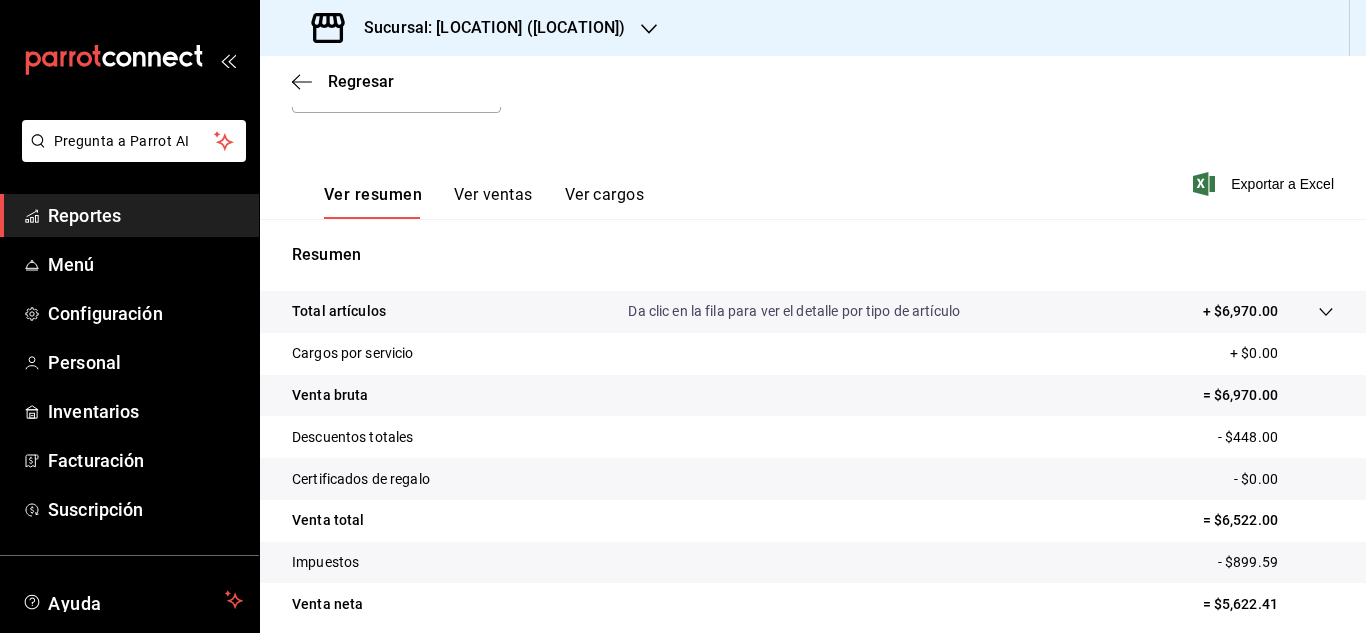 click on "Ver ventas" at bounding box center (493, 202) 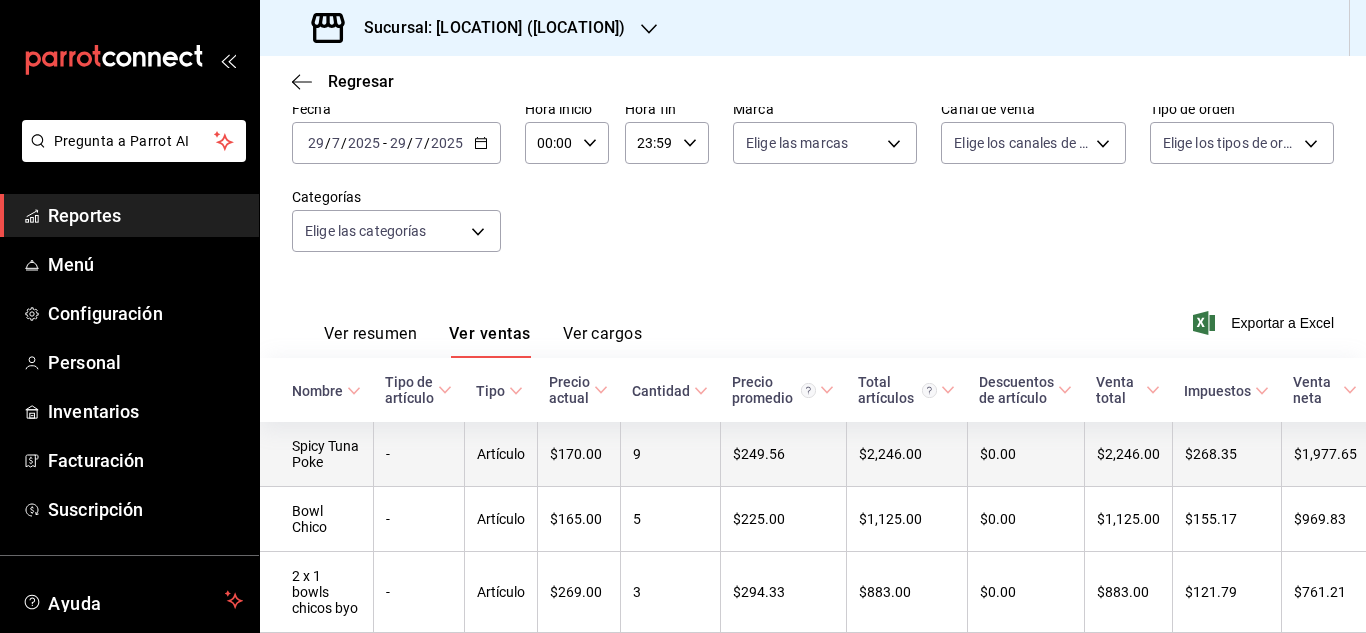 scroll, scrollTop: 245, scrollLeft: 0, axis: vertical 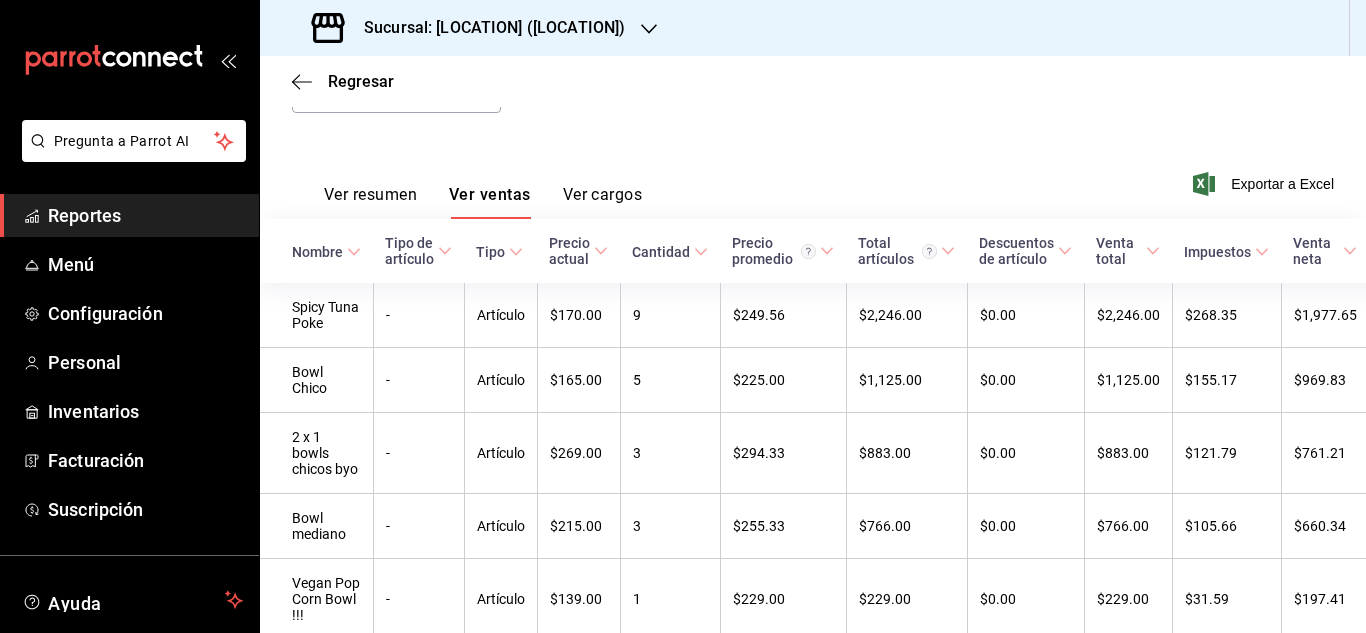 click on "Ver cargos" at bounding box center [603, 202] 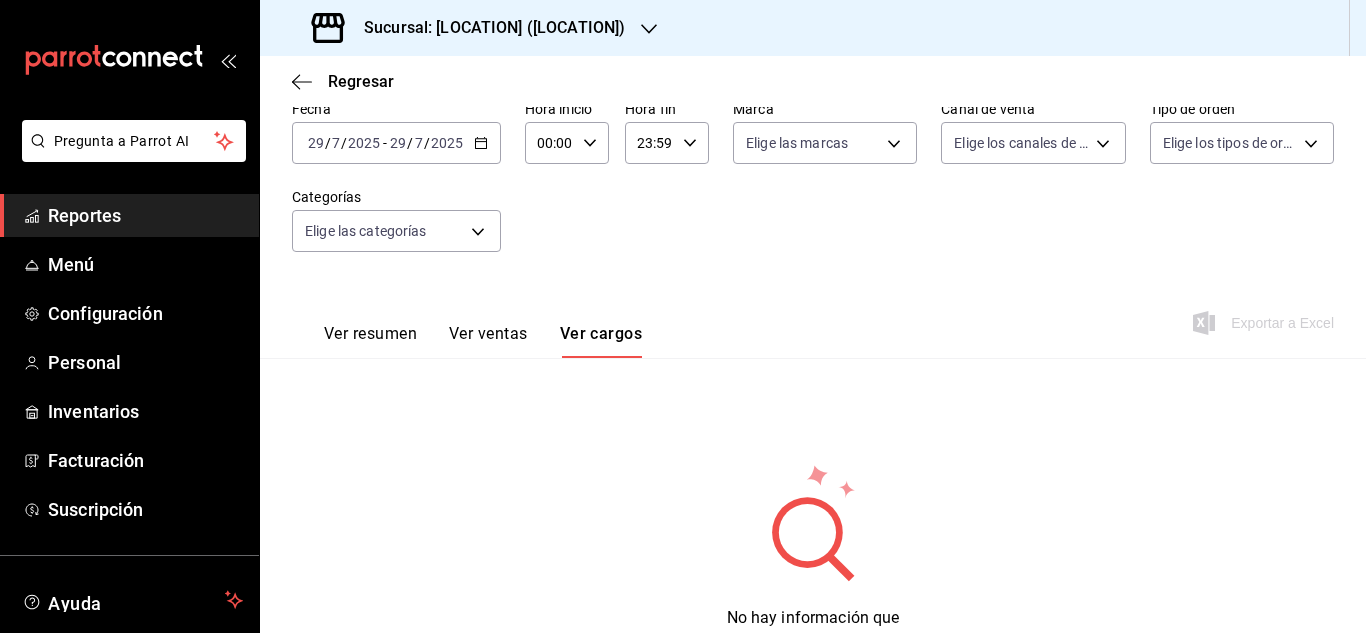 scroll, scrollTop: 190, scrollLeft: 0, axis: vertical 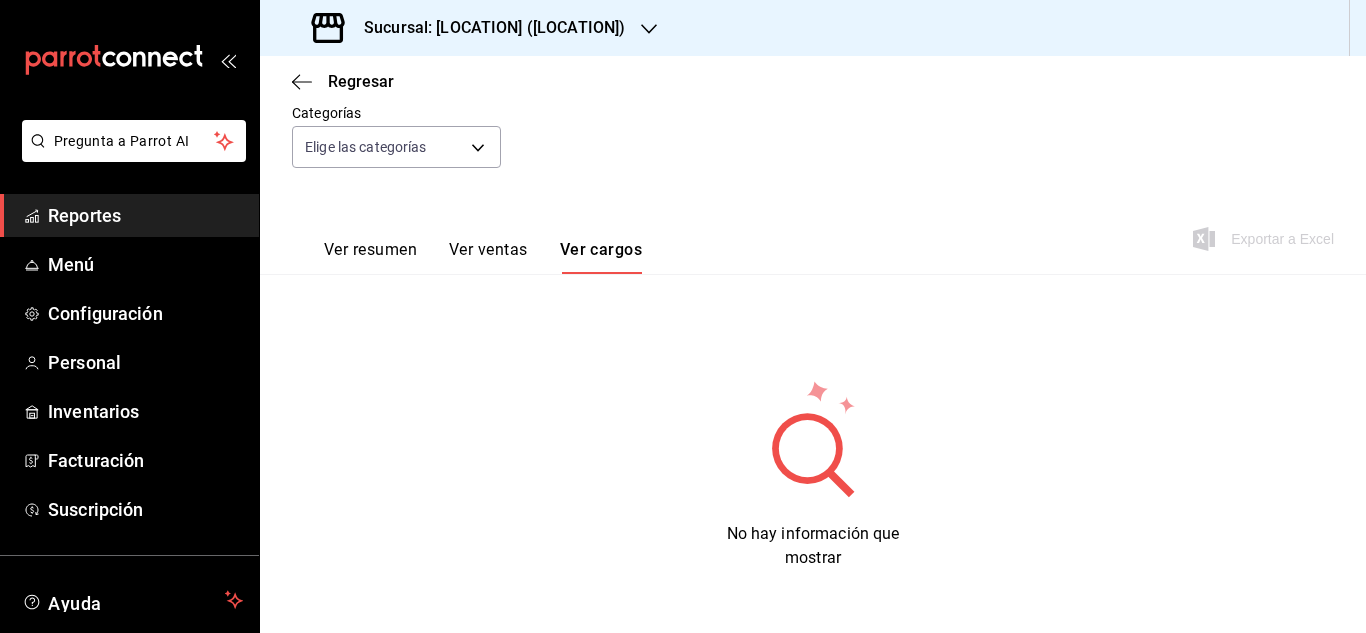 click on "Ver resumen" at bounding box center [370, 257] 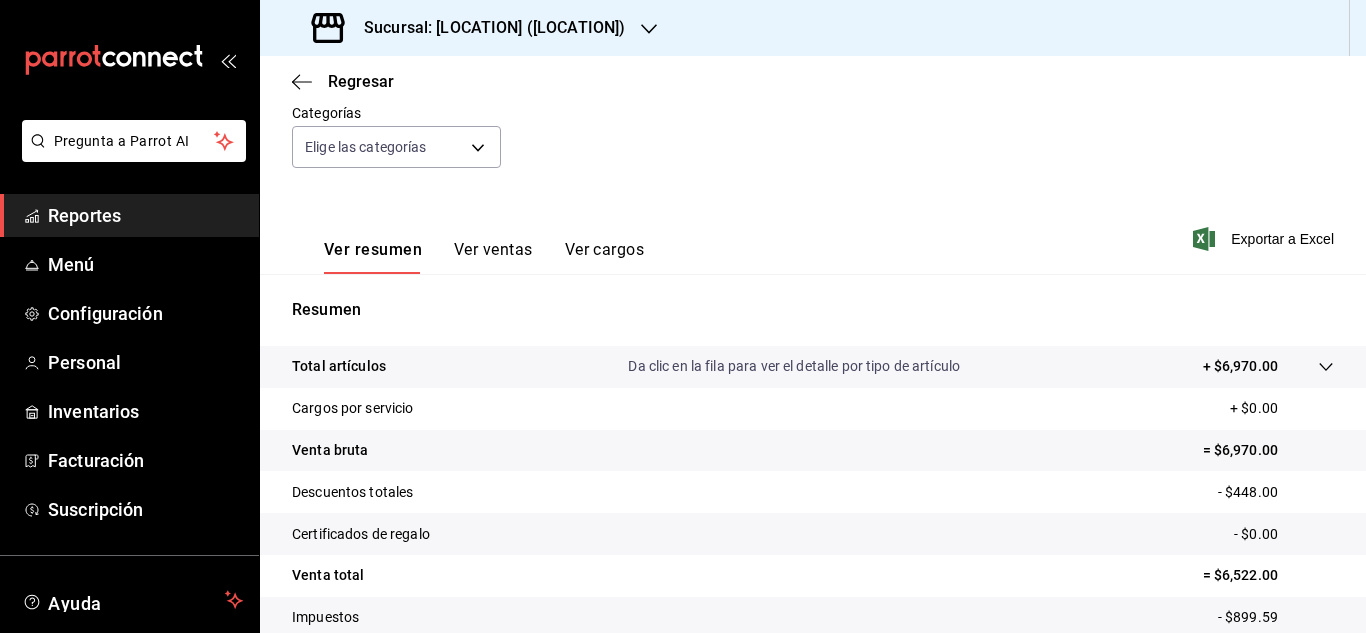 type 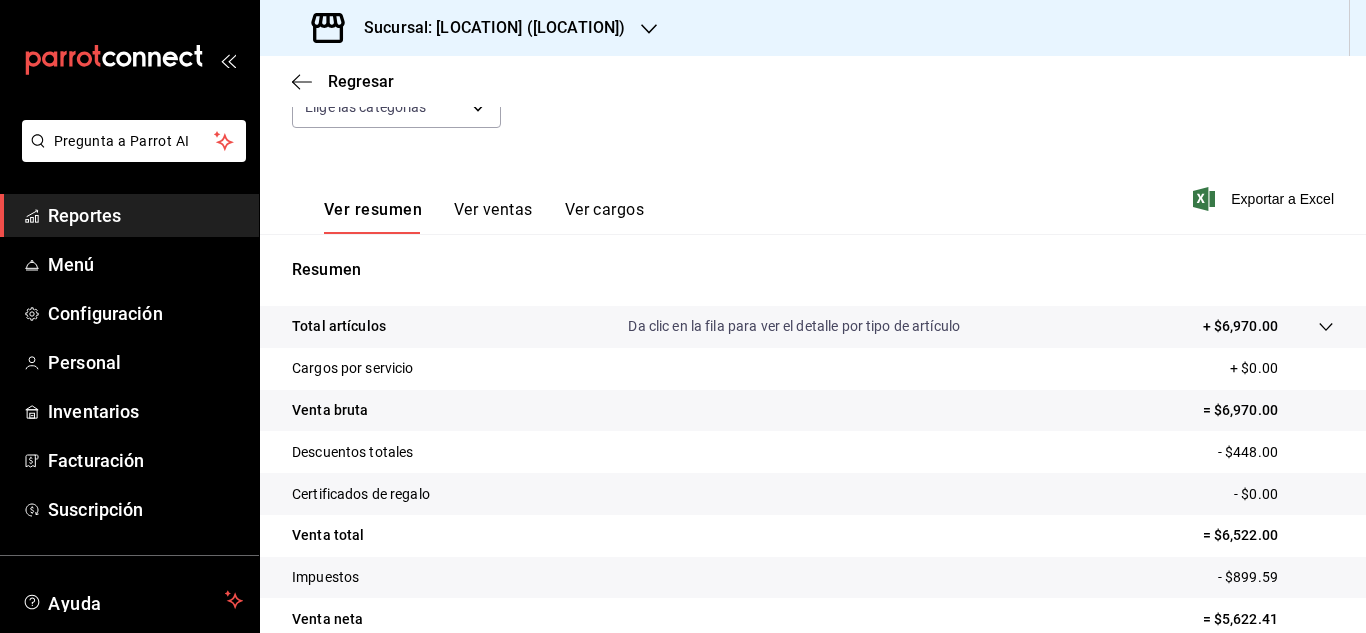 scroll, scrollTop: 325, scrollLeft: 0, axis: vertical 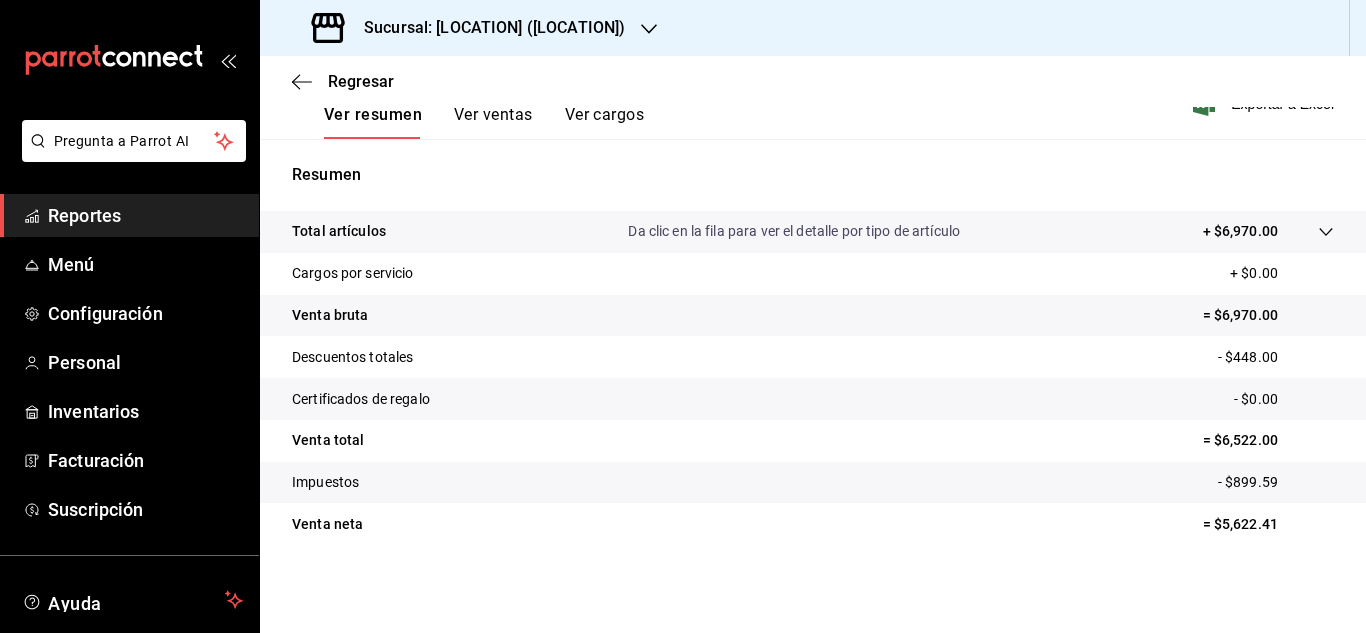 click 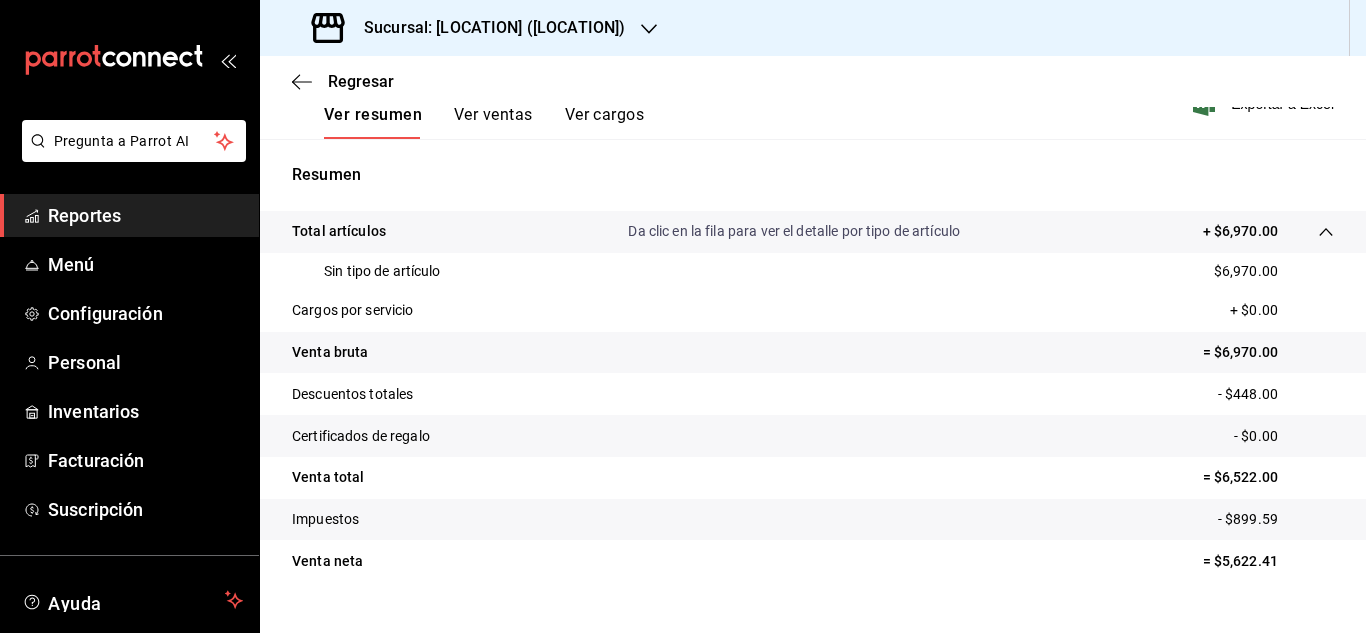 click on "Resumen" at bounding box center (813, 175) 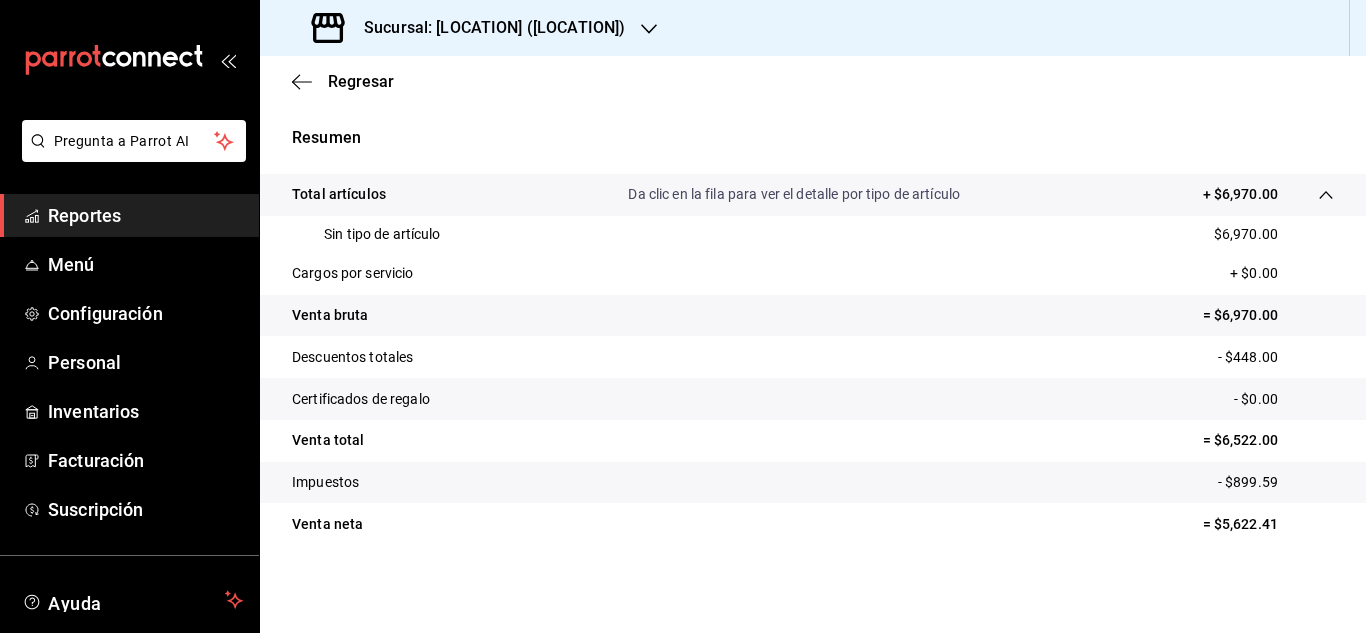 click 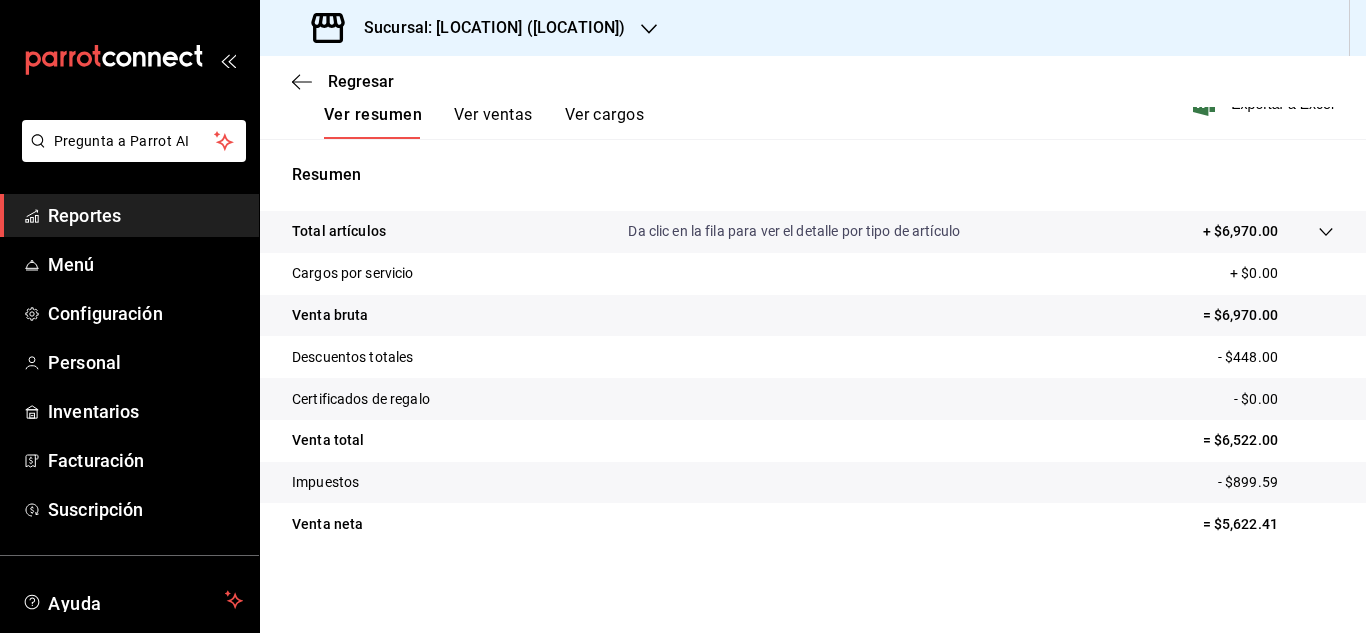 scroll, scrollTop: 325, scrollLeft: 0, axis: vertical 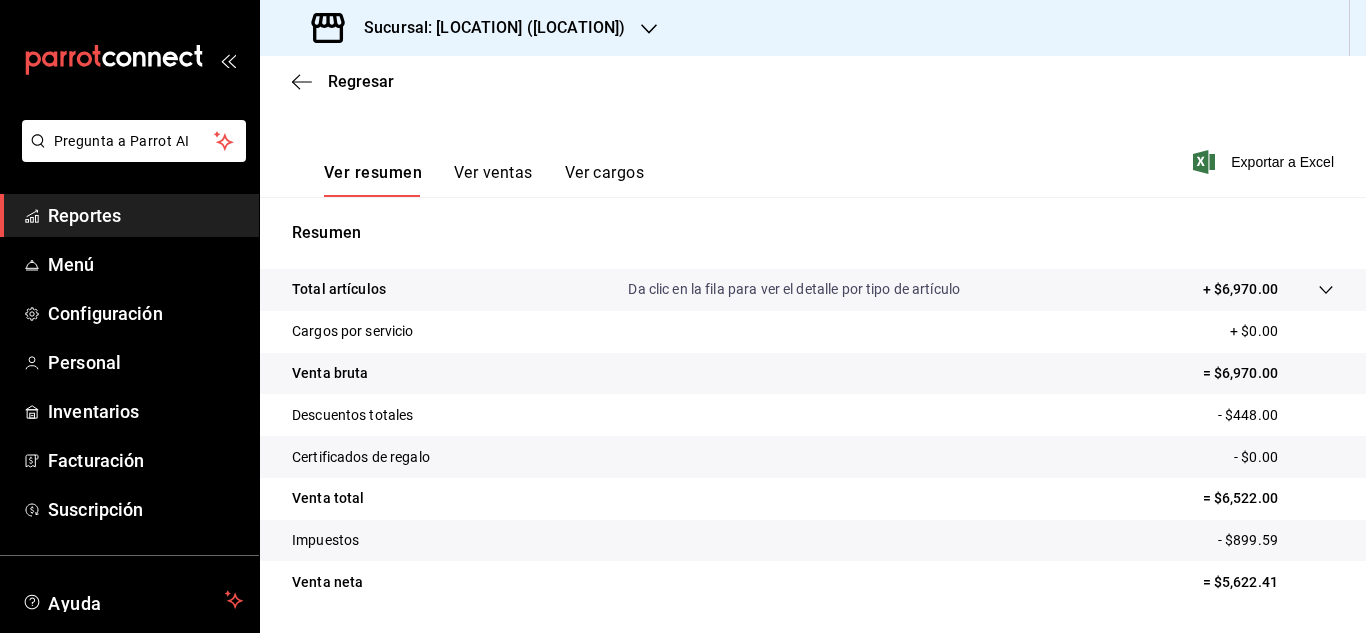 click on "Ver ventas" at bounding box center (493, 180) 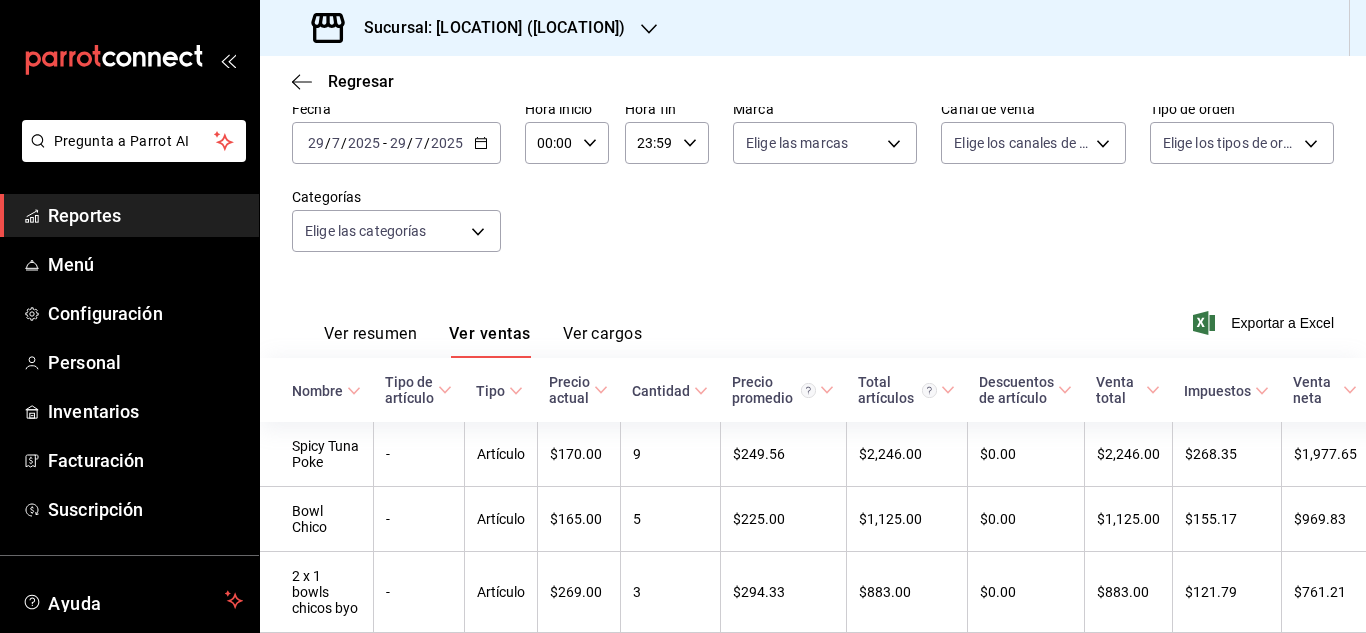 scroll, scrollTop: 267, scrollLeft: 0, axis: vertical 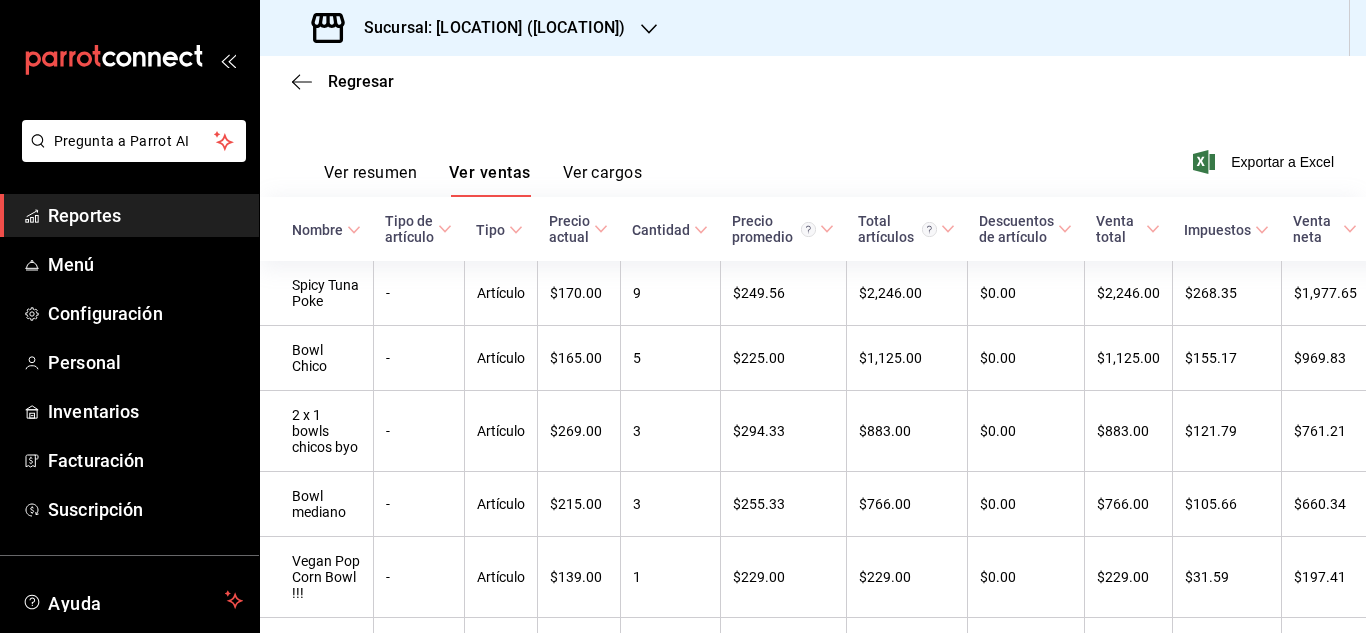 click on "Ver cargos" at bounding box center (603, 180) 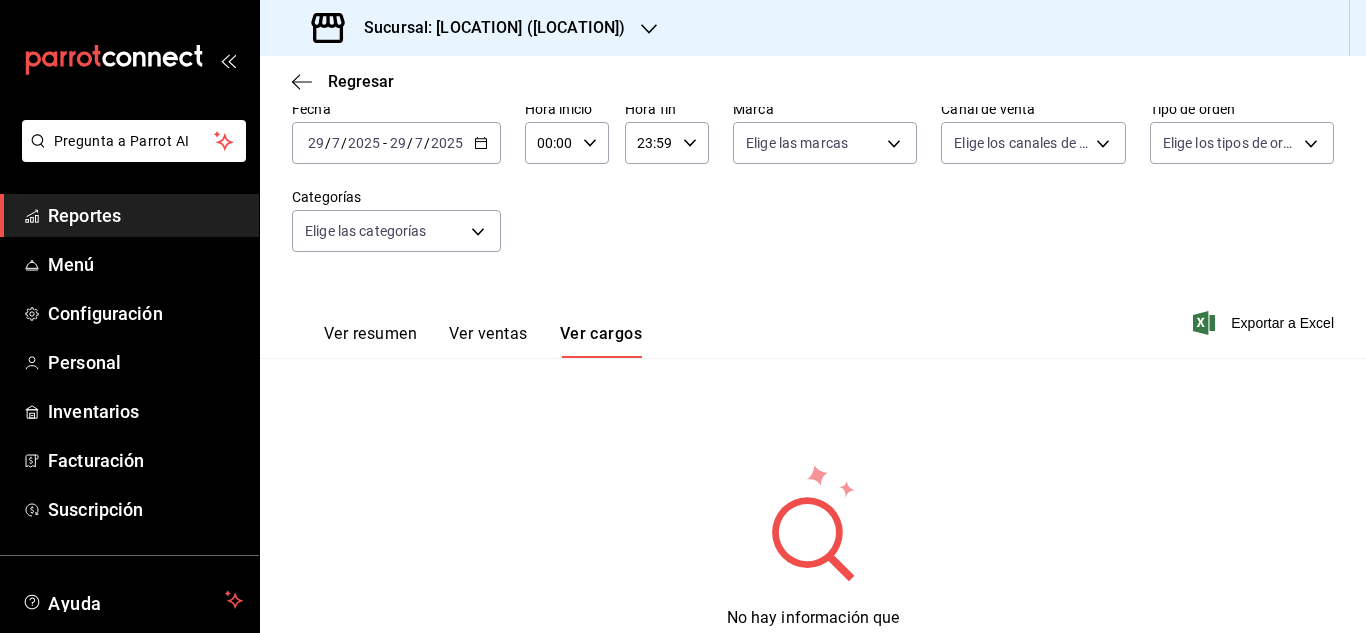 scroll, scrollTop: 190, scrollLeft: 0, axis: vertical 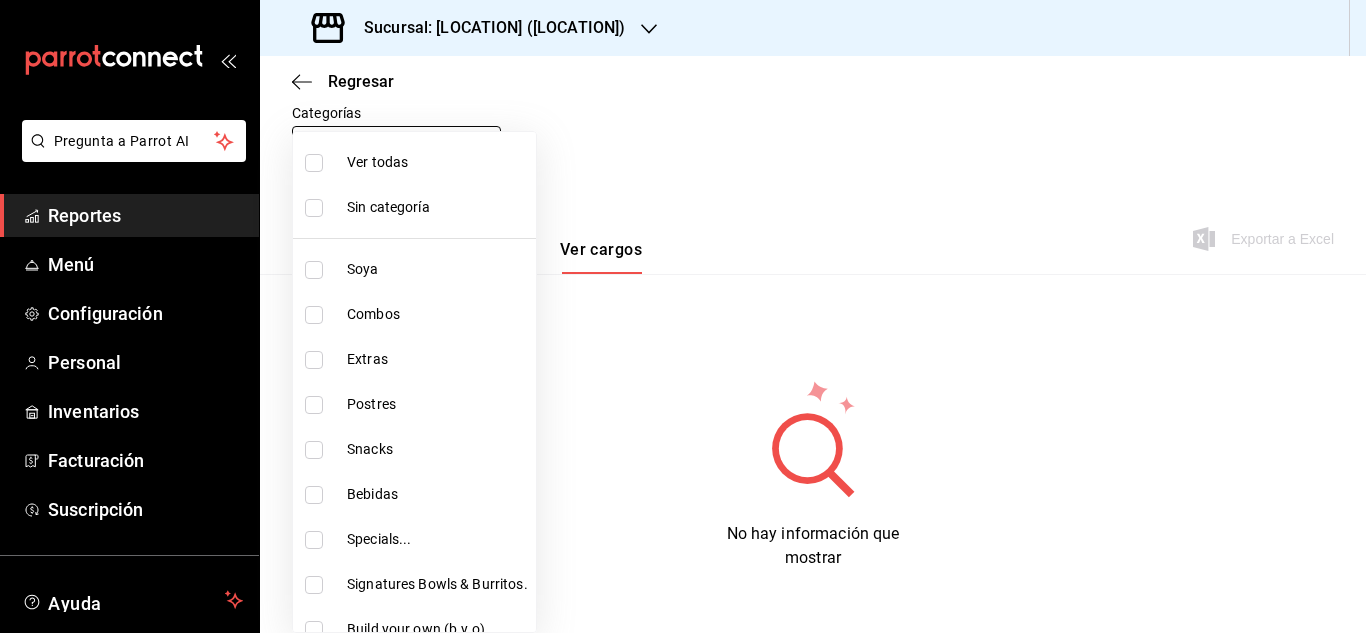 click on "Pregunta a Parrot AI Reportes   Menú   Configuración   Personal   Inventarios   Facturación   Suscripción   Ayuda Recomienda Parrot   Cerrar sesión   Sugerir nueva función   Sucursal: [LOCATION] ([LOCATION]) Regresar Ventas Los artículos listados no incluyen descuentos de orden y el filtro de fechas está limitado a un máximo de 31 días. Fecha [DATE] [DATE] - [DATE] [DATE] Hora inicio [TIME] Hora inicio Hora fin [TIME] Hora fin Marca Elige las marcas Canal de venta Elige los canales de venta Tipo de orden Elige los tipos de orden Categorías Elige las categorías Ver resumen Ver ventas Ver cargos Exportar a Excel No hay información que mostrar GANA 1 MES GRATIS EN TU SUSCRIPCIÓN AQUÍ ¿Recuerdas cómo empezó tu restaurante?
Hoy puedes ayudar a un colega a tener el mismo cambio que tú viviste.
Recomienda Parrot directamente desde tu Portal Administrador.
Es fácil y rápido.
🎁 Por cada restaurante que se una, ganas 1 mes gratis. Ver video tutorial Ir a video Reportes   Menú" at bounding box center (683, 316) 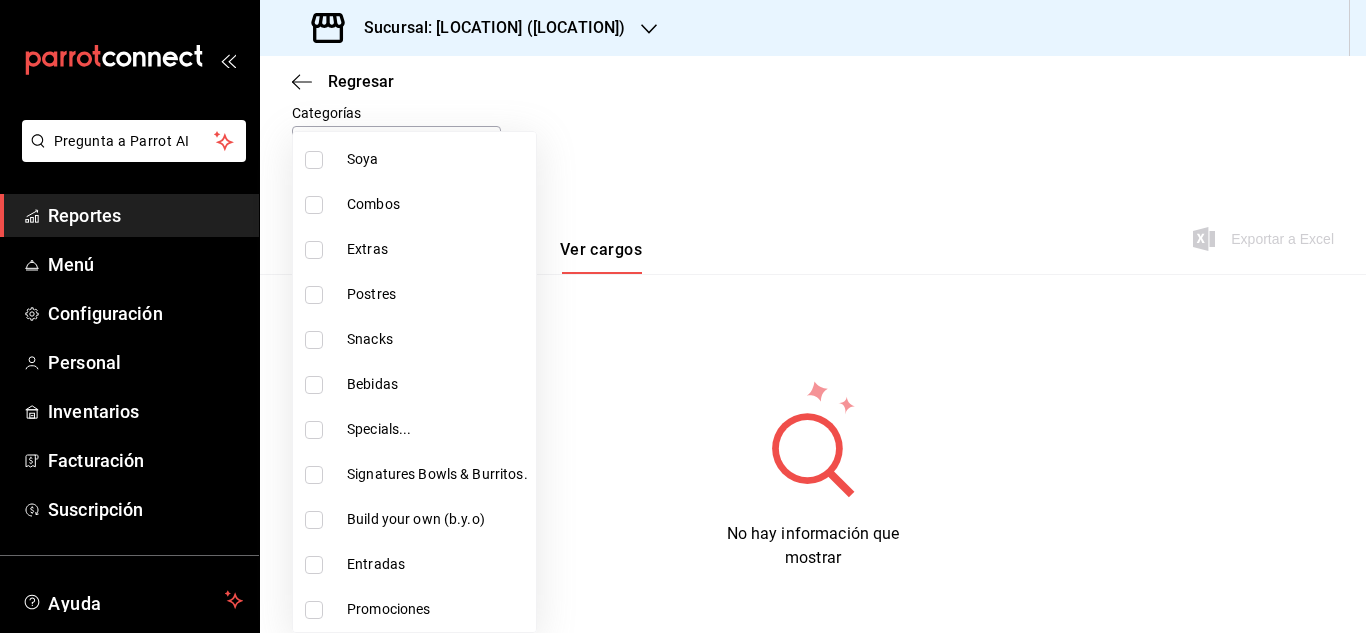 scroll, scrollTop: 0, scrollLeft: 0, axis: both 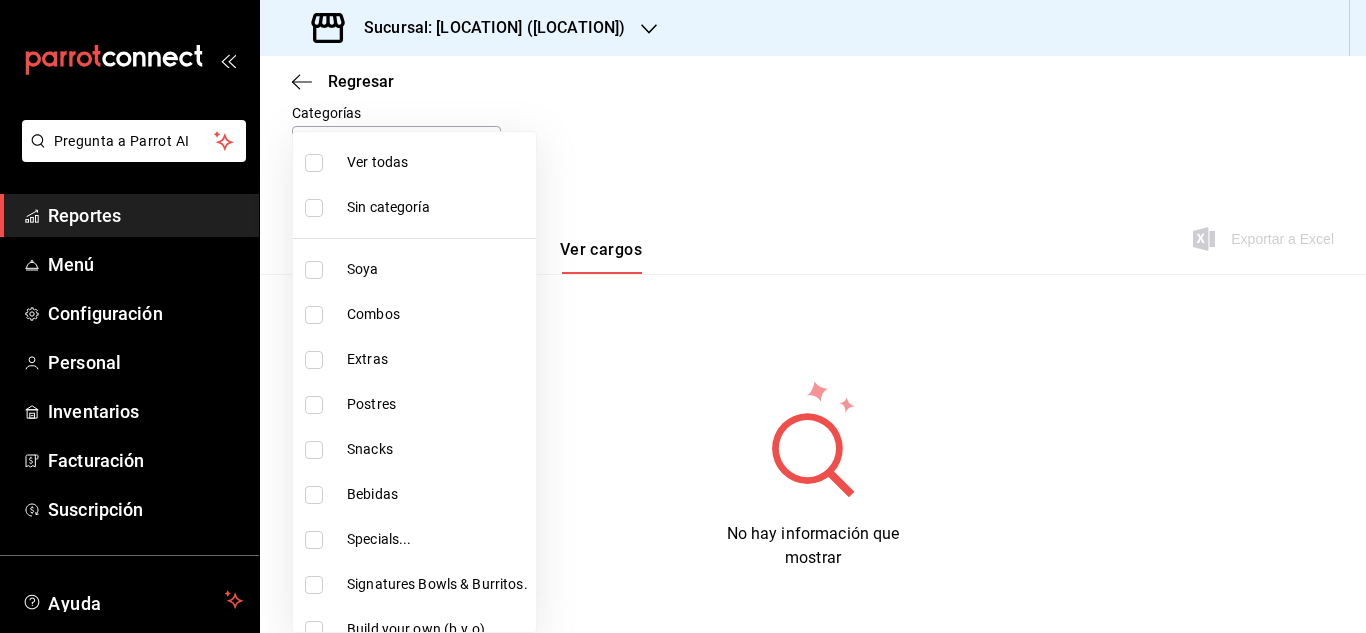 click at bounding box center [683, 316] 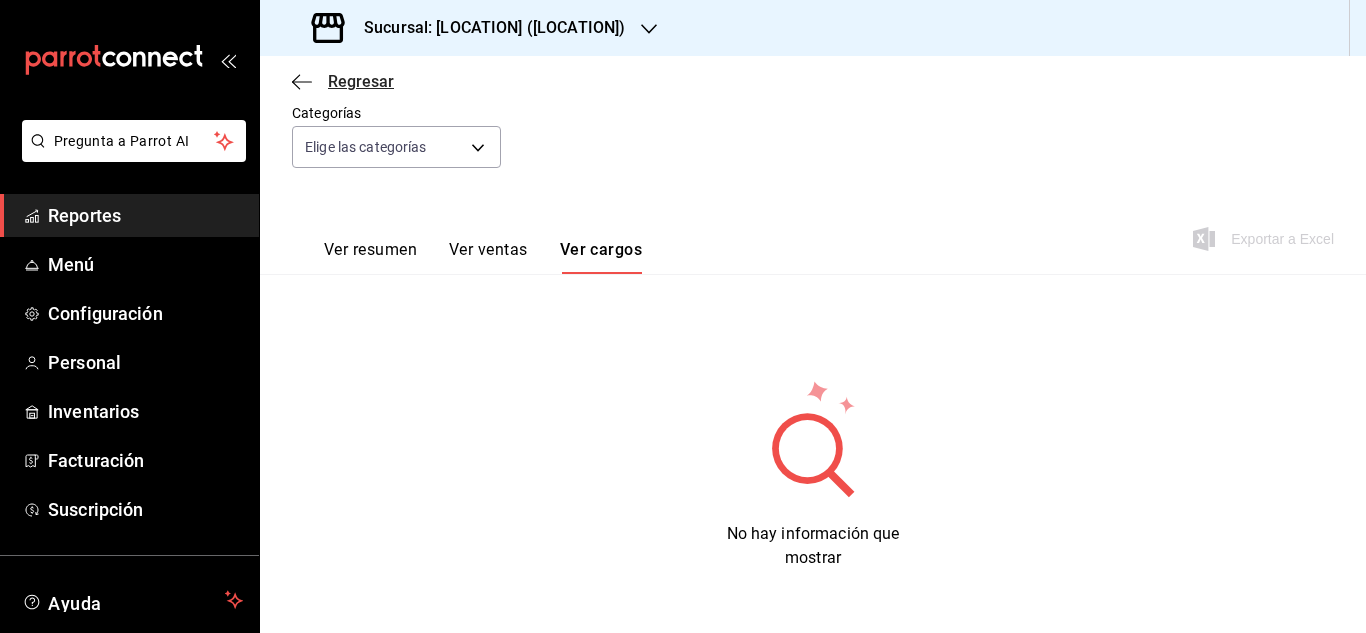 click 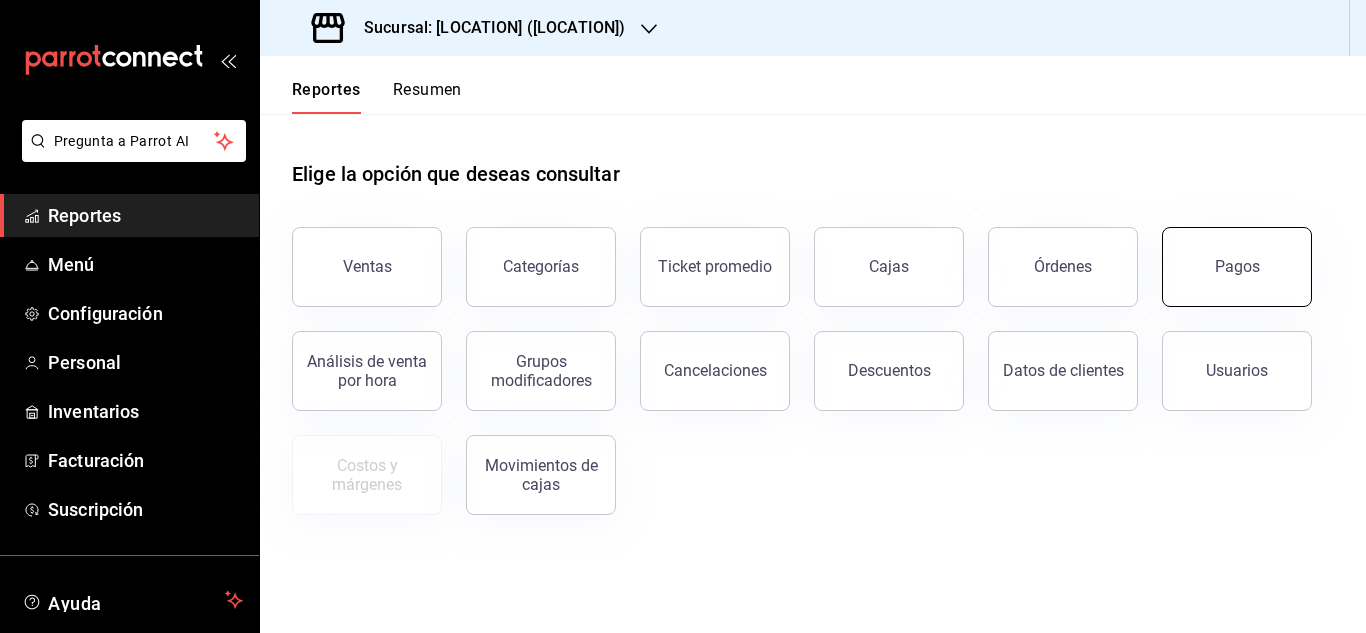 click on "Pagos" at bounding box center (1237, 266) 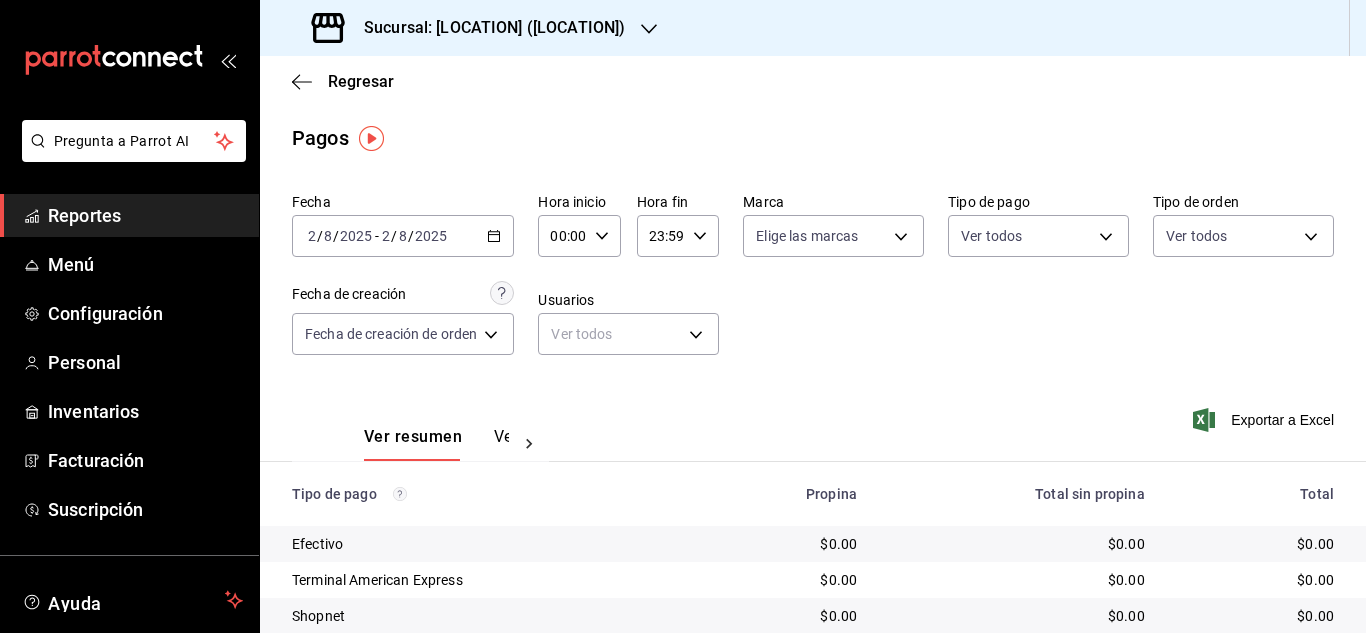 click 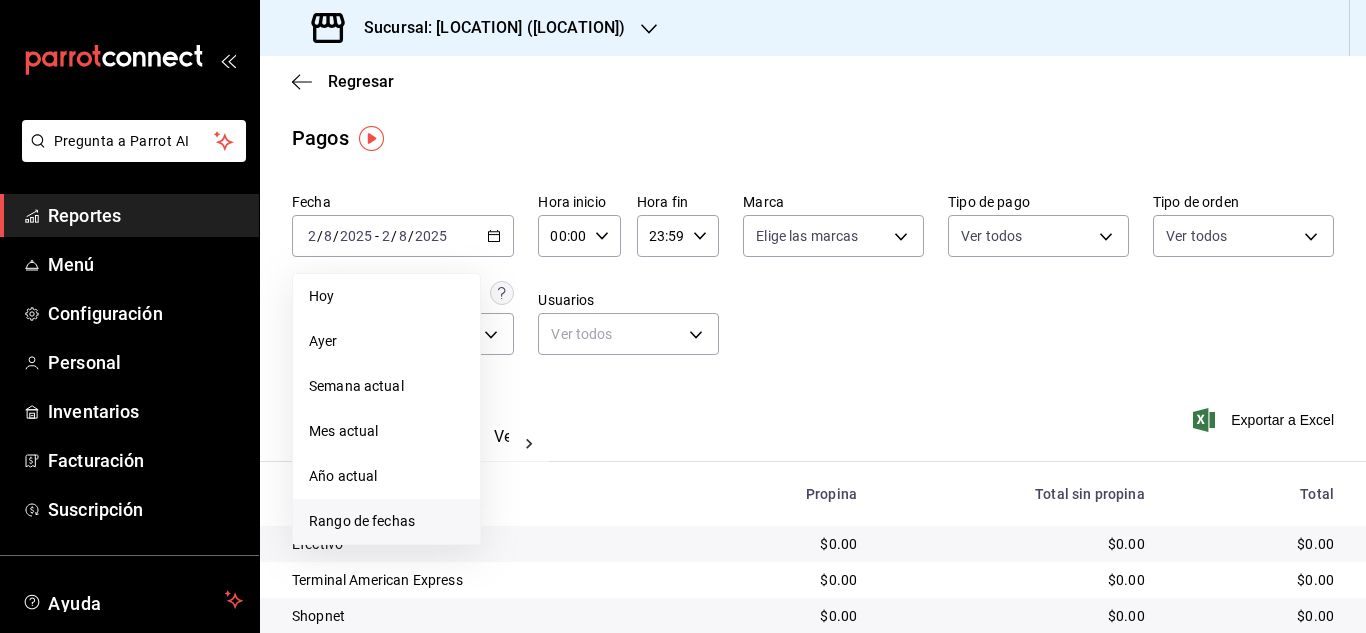 click on "Rango de fechas" at bounding box center [386, 521] 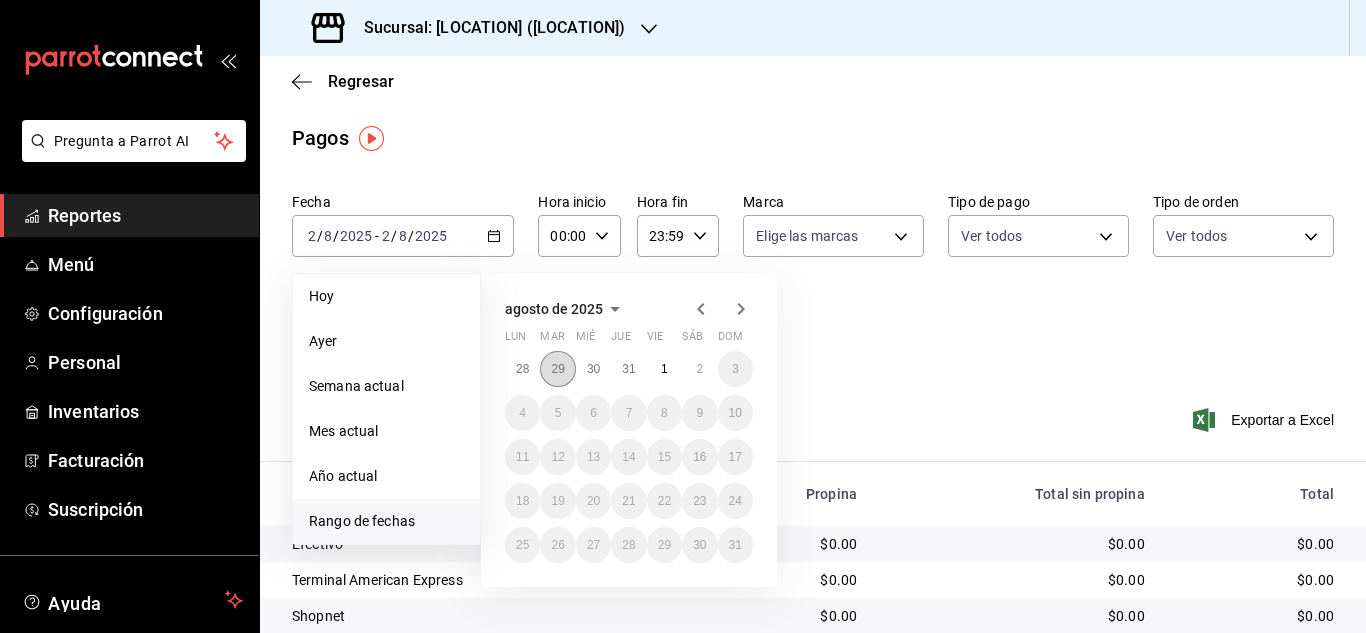 click on "29" at bounding box center (557, 369) 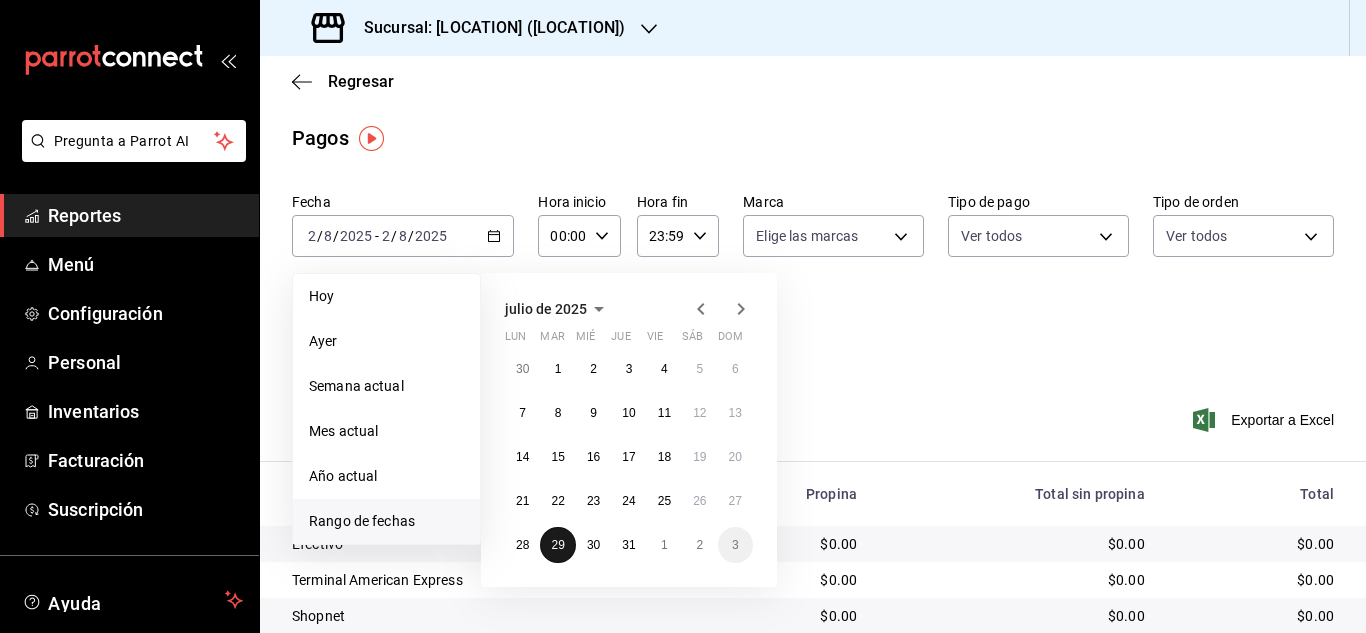 click on "29" at bounding box center (557, 545) 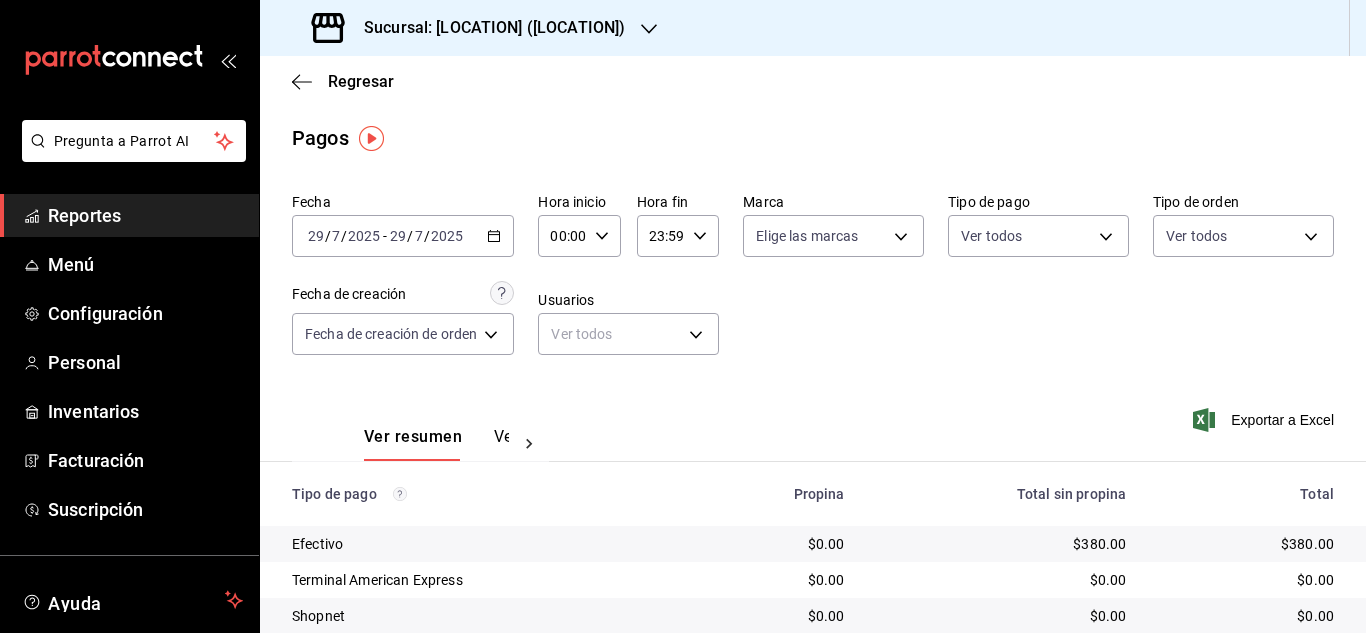 click on "Fecha [DATE] [DATE] - [DATE] [DATE] Hora inicio [TIME] Hora inicio Hora fin [TIME] Hora fin Marca Elige las marcas Tipo de pago Ver todos Tipo de orden Ver todos Fecha de creación   Fecha de creación de orden ORDER Usuarios Ver todos null" at bounding box center [813, 282] 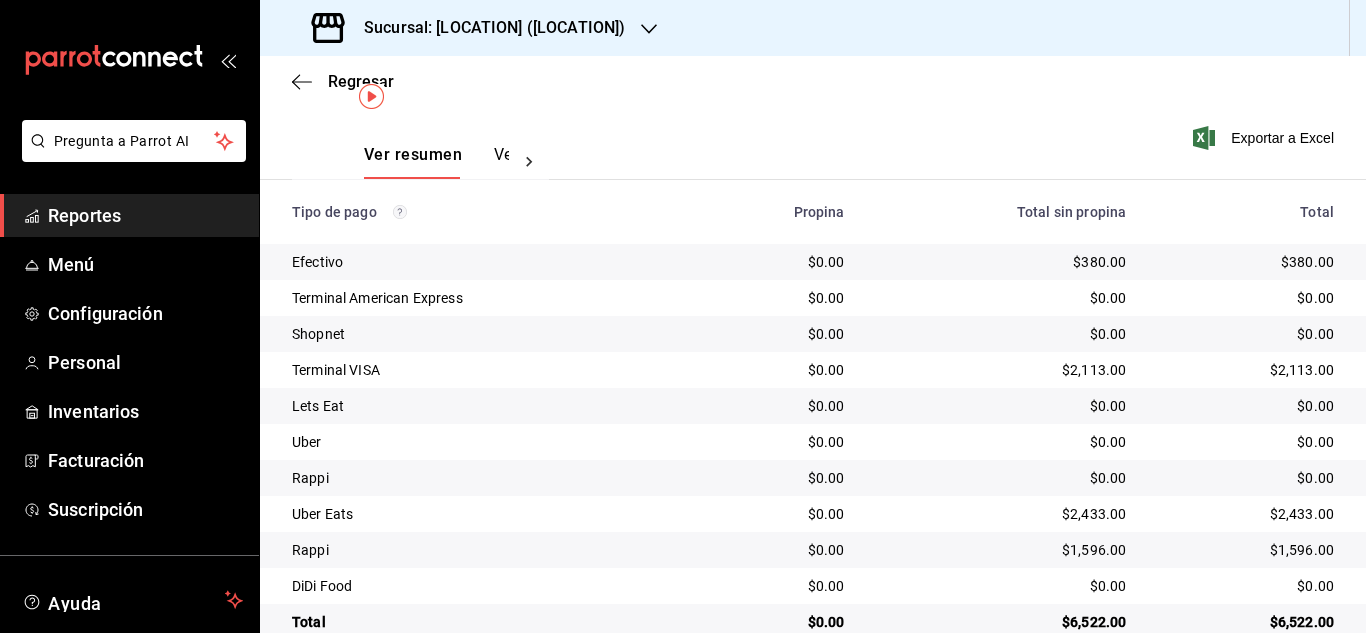 scroll, scrollTop: 0, scrollLeft: 0, axis: both 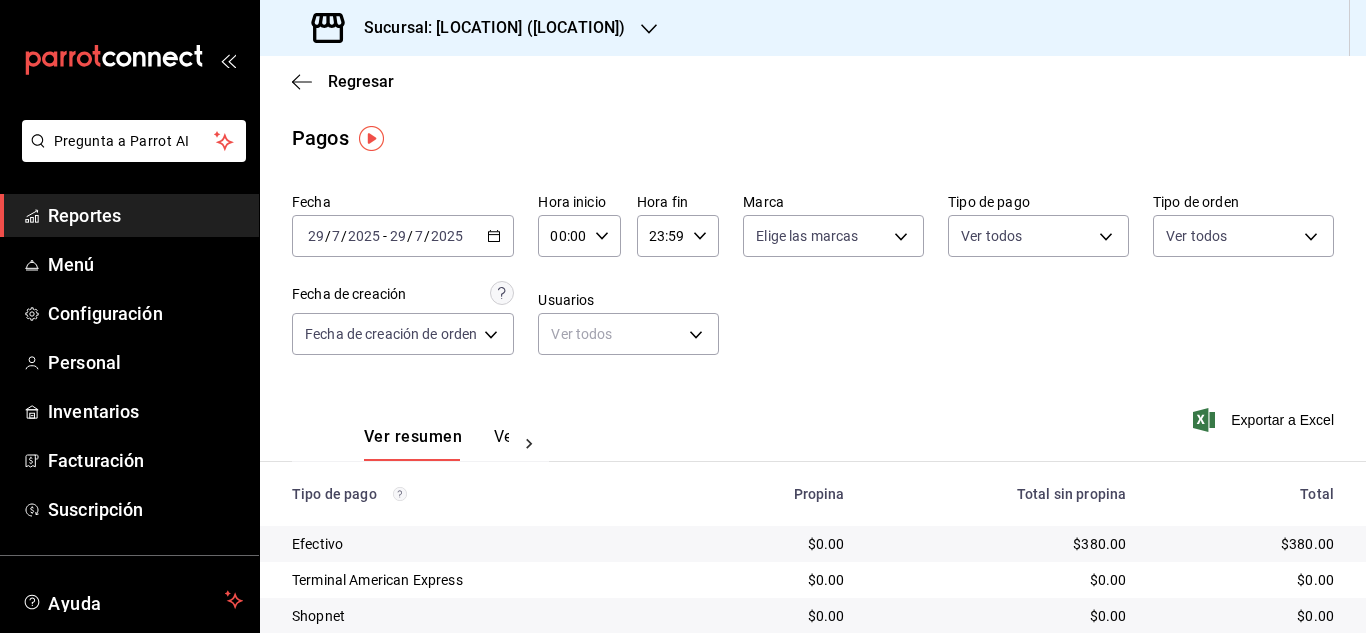 click on "Ver pagos" at bounding box center [531, 444] 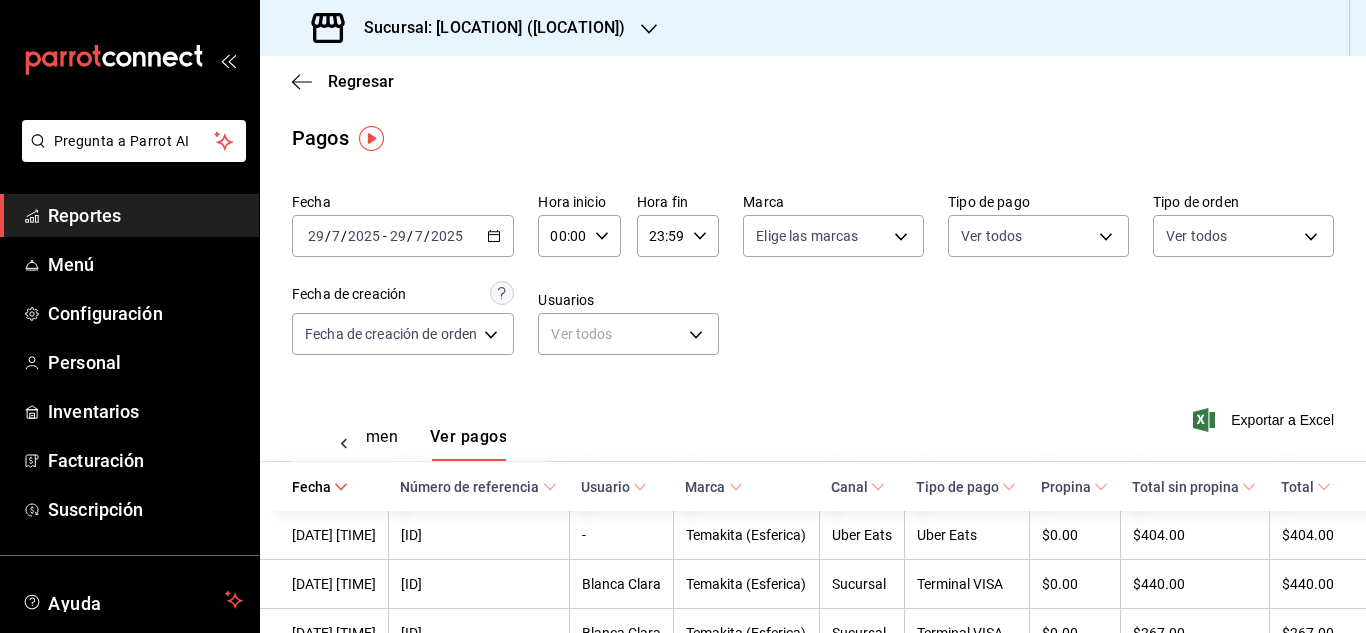 scroll, scrollTop: 0, scrollLeft: 59, axis: horizontal 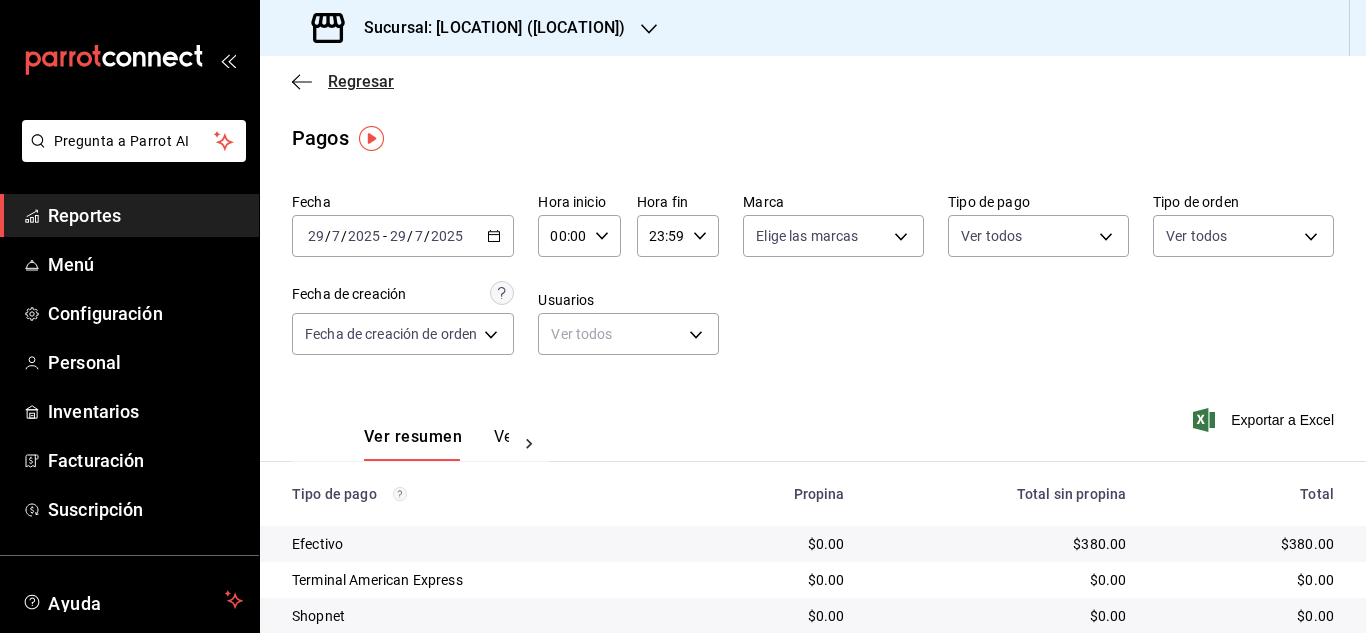 click 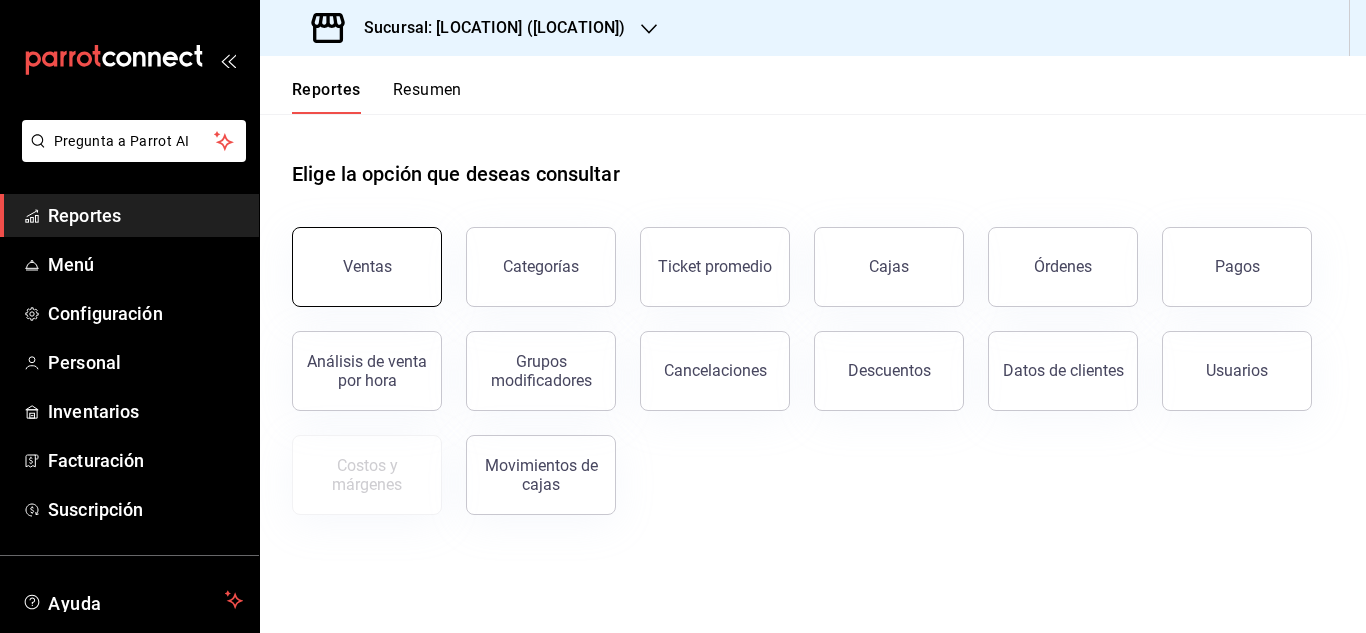 click on "Ventas" at bounding box center (367, 266) 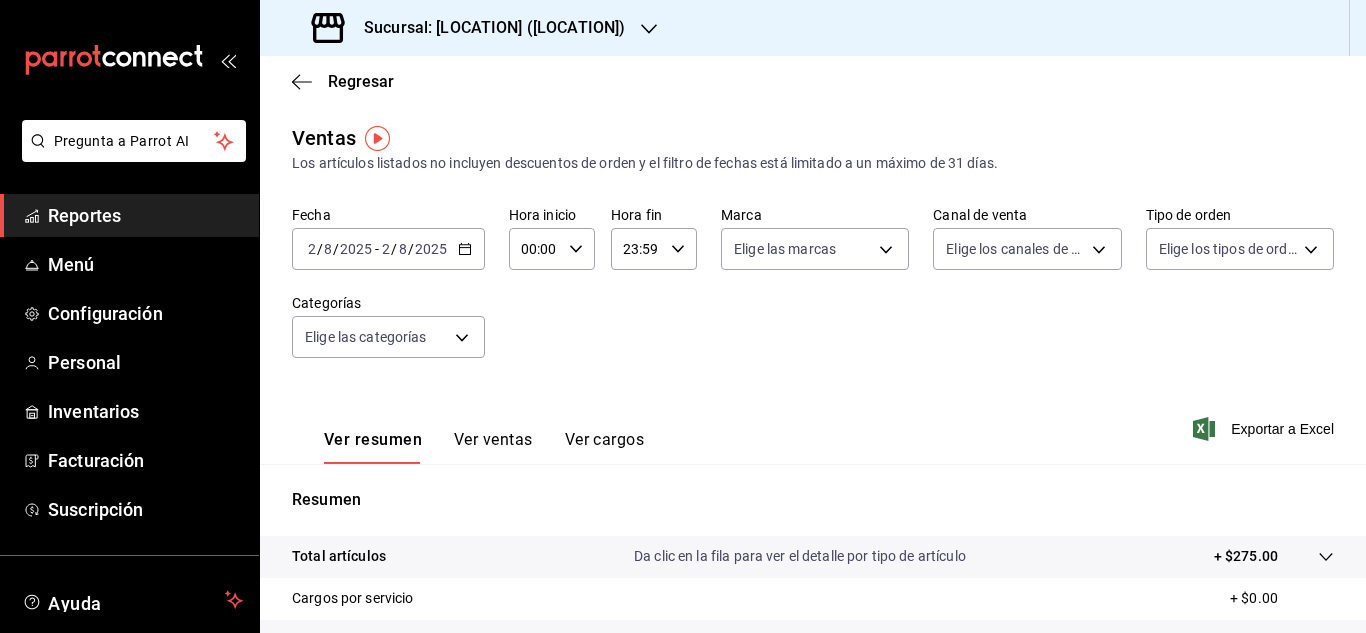 click on "2025-08-02 2 / 8 / 2025 - 2025-08-02 2 / 8 / 2025" at bounding box center (388, 249) 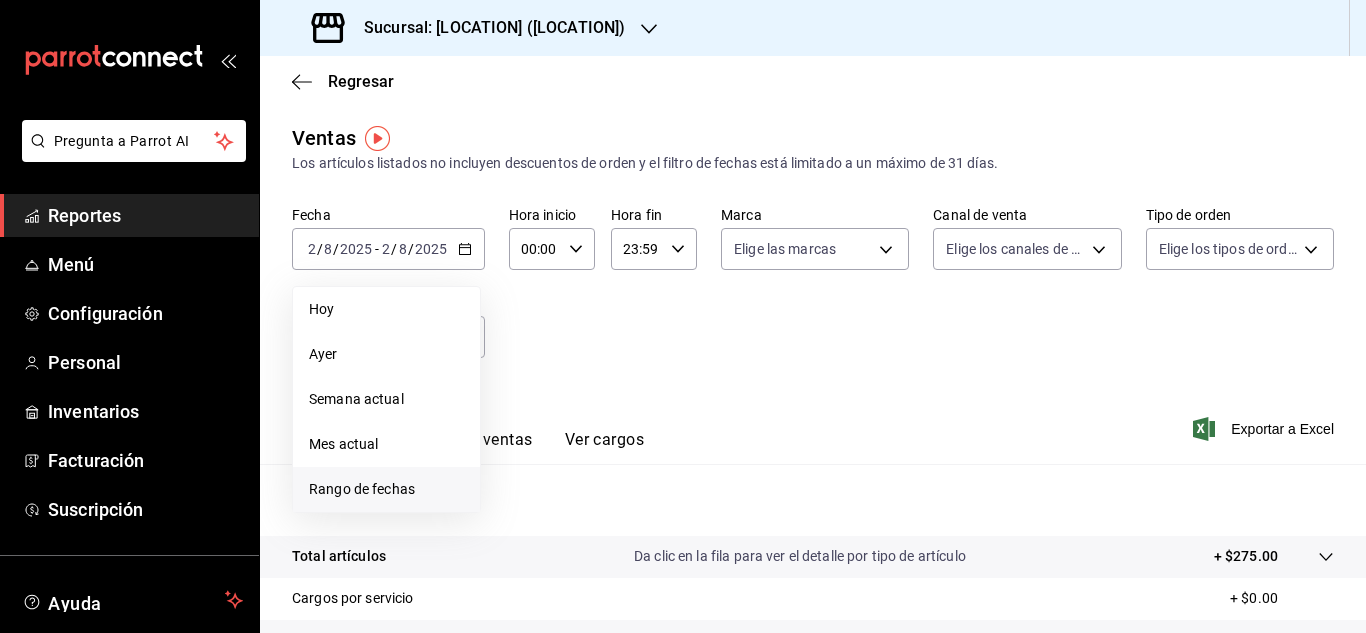 click on "Rango de fechas" at bounding box center [386, 489] 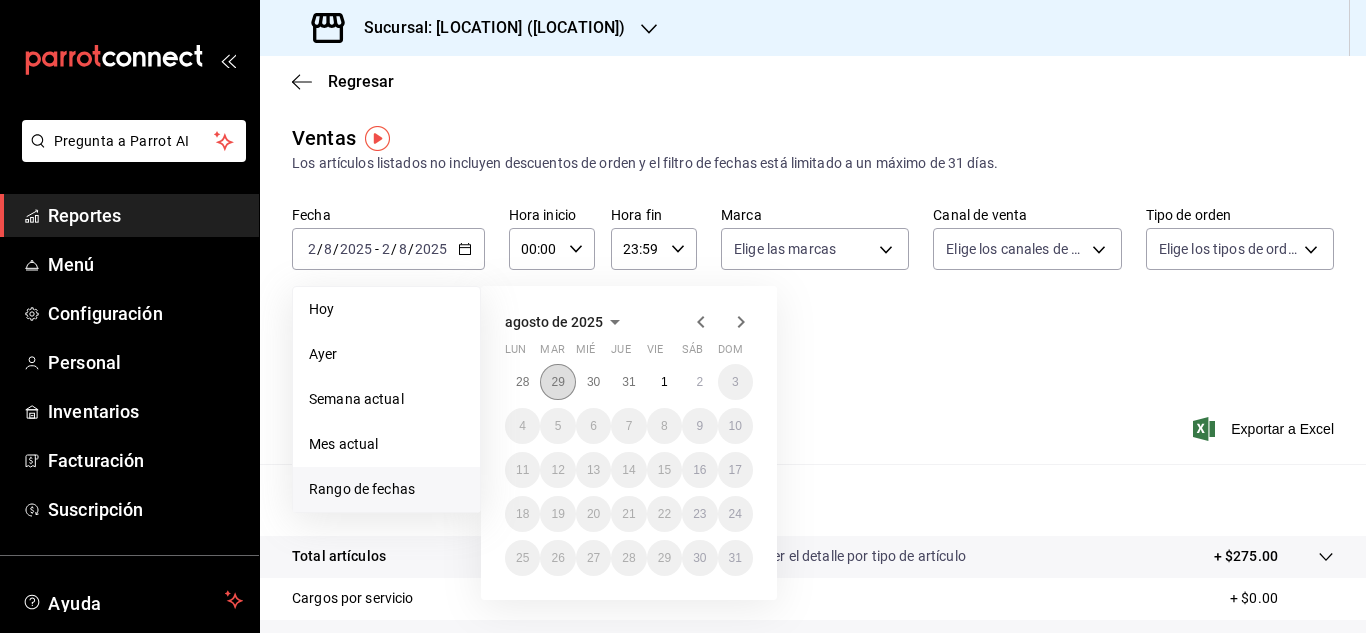 click on "29" at bounding box center (557, 382) 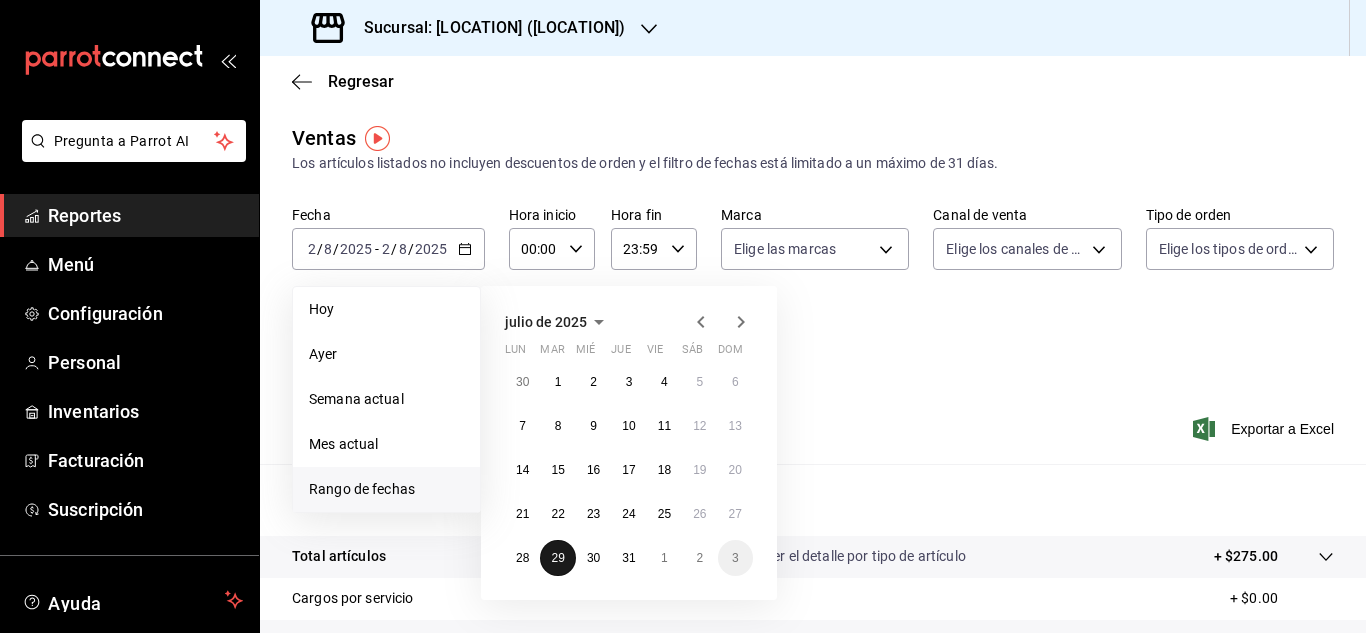 click on "29" at bounding box center [557, 558] 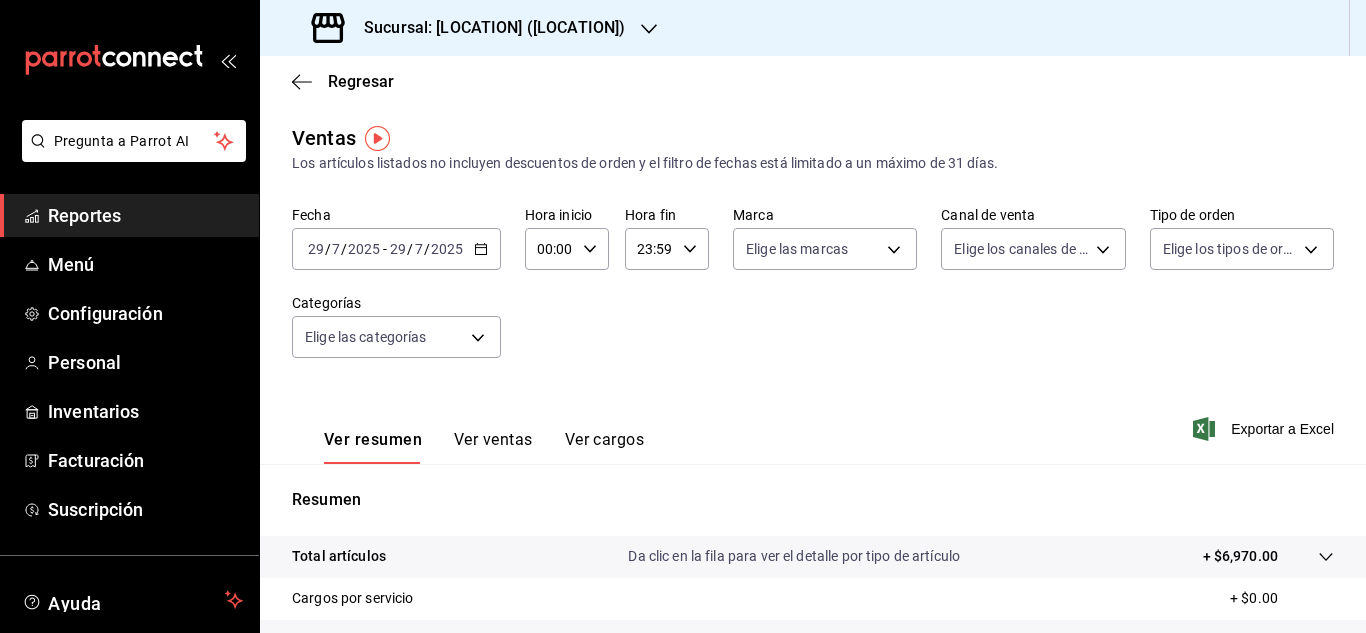 click on "Fecha [DATE] [DATE] - [DATE] [DATE] Hora inicio [TIME] Hora inicio Hora fin [TIME] Hora fin Marca Elige las marcas Canal de venta Elige los canales de venta Tipo de orden Elige los tipos de orden Categorías Elige las categorías" at bounding box center [813, 294] 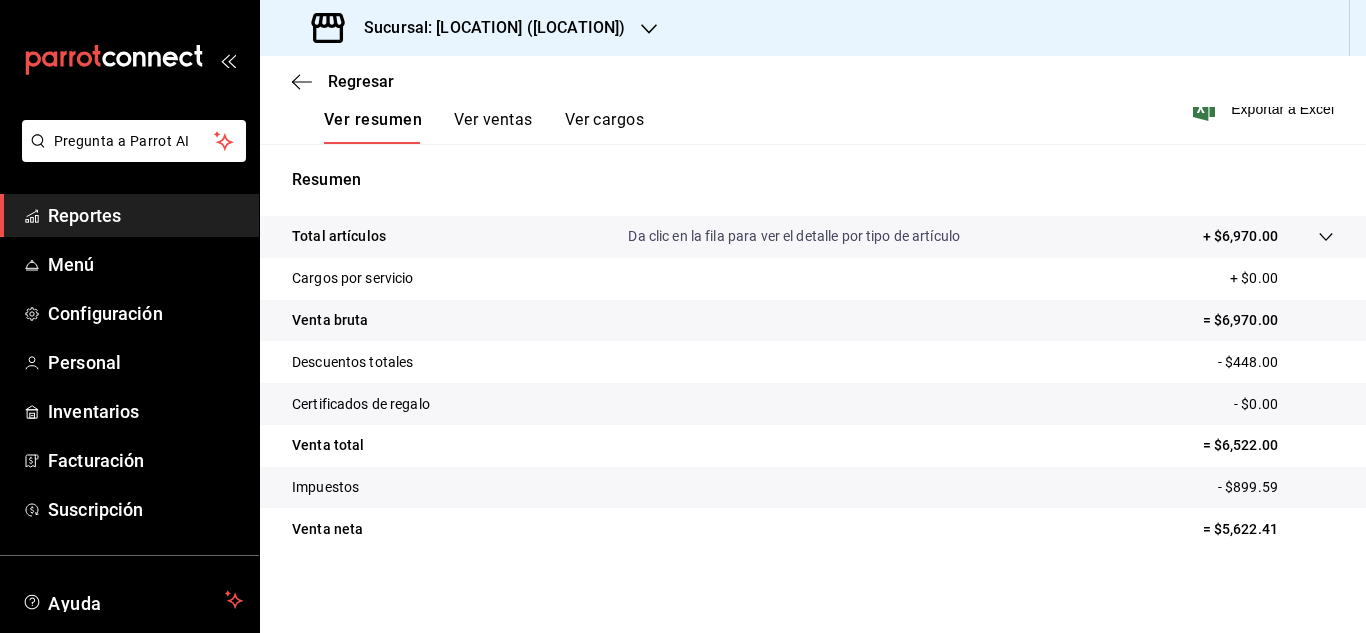 scroll, scrollTop: 325, scrollLeft: 0, axis: vertical 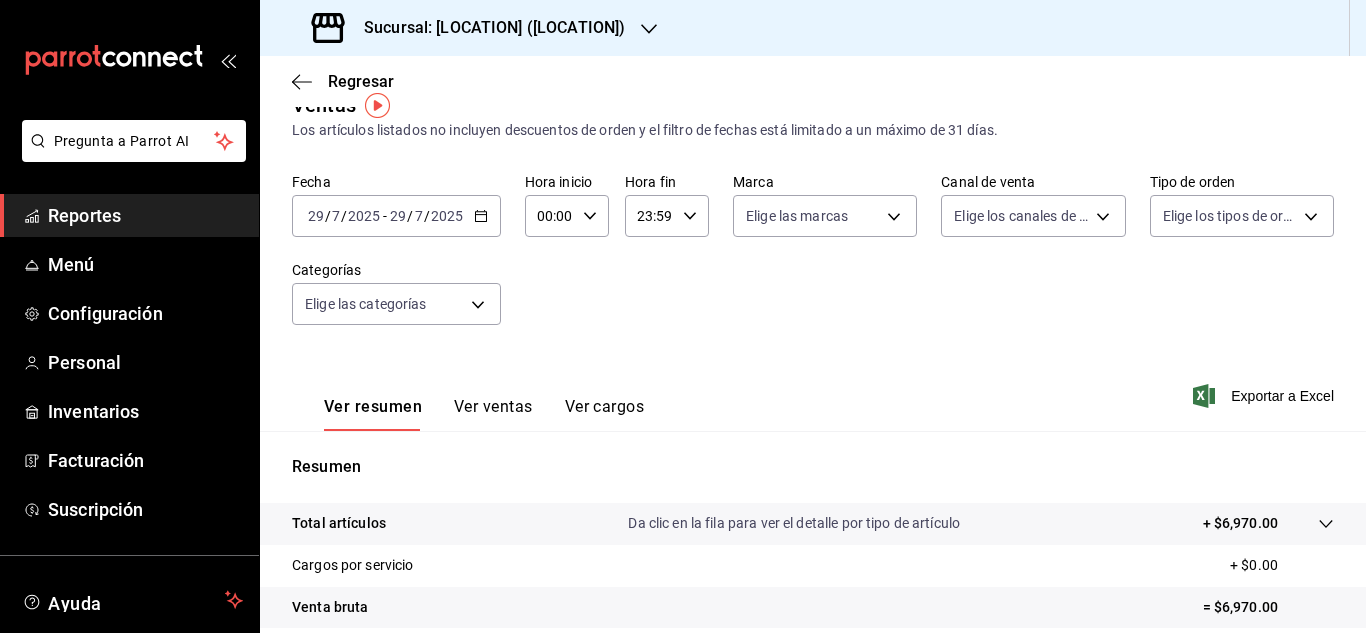 click 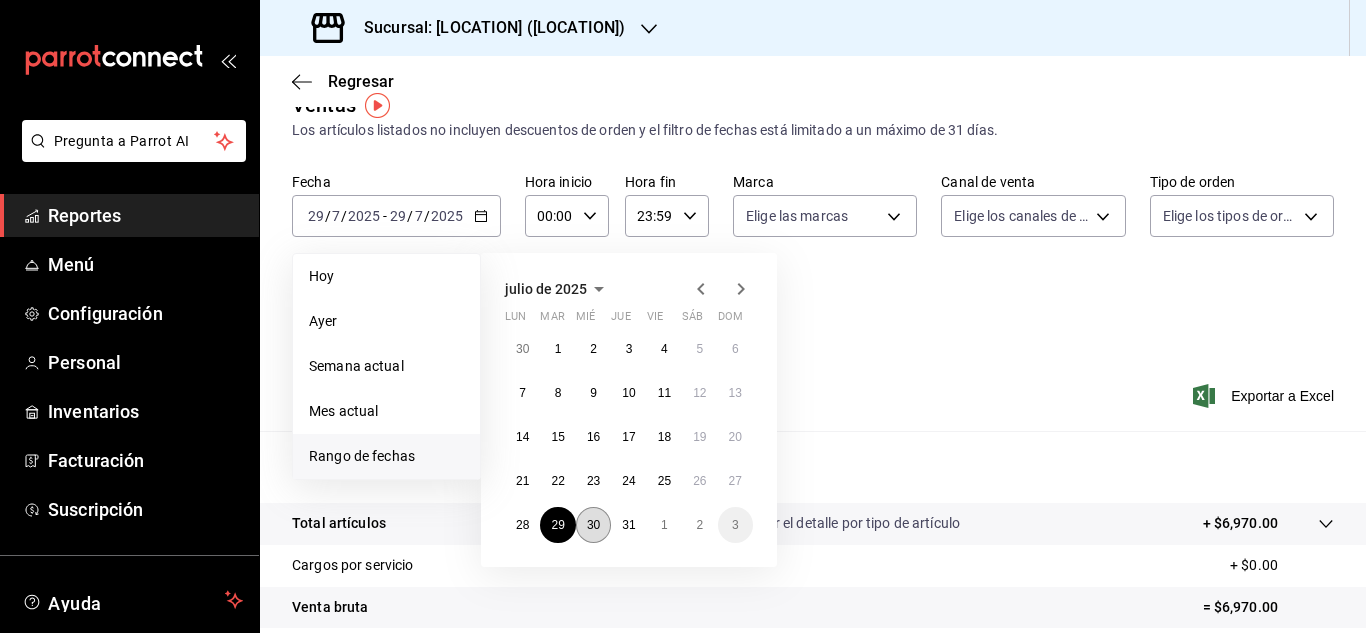 click on "30" at bounding box center [593, 525] 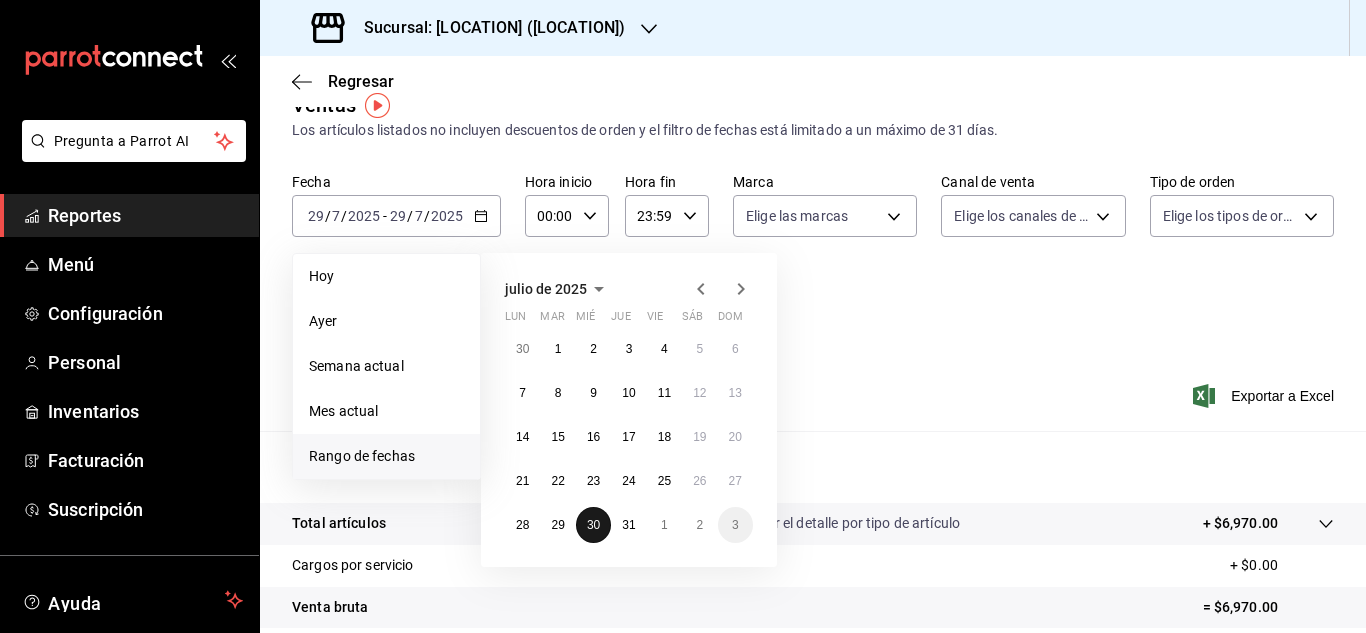 click on "30" at bounding box center (593, 525) 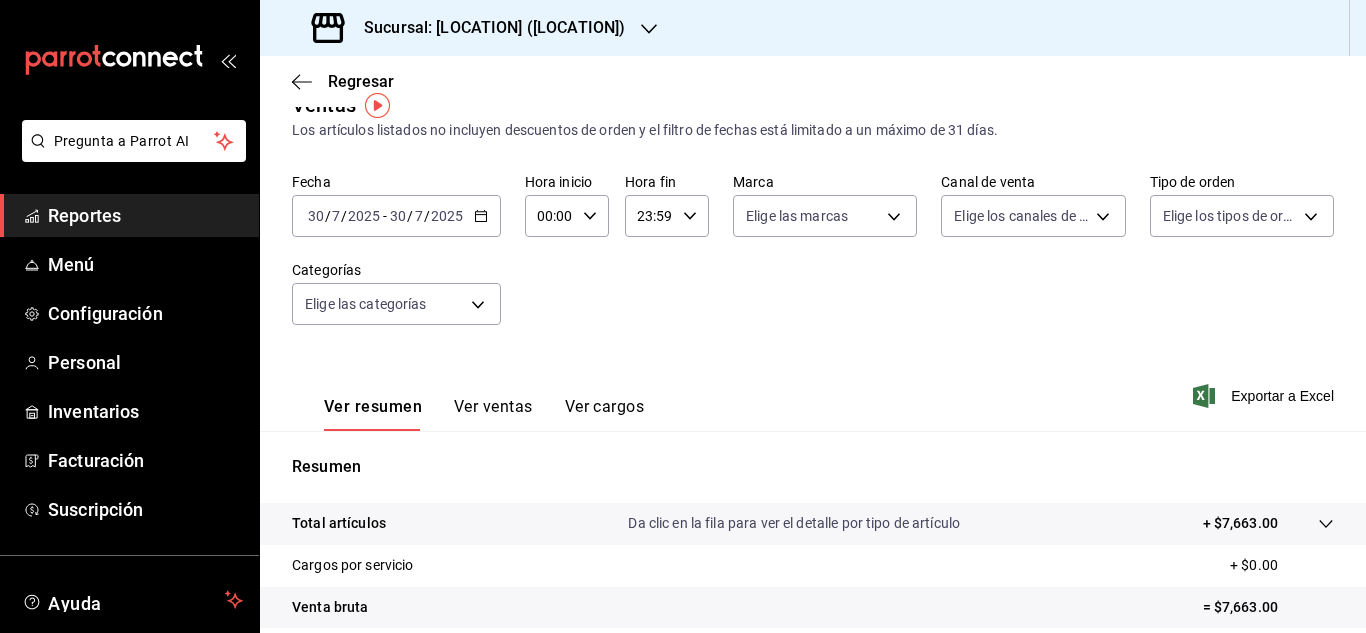 click on "Fecha [DATE] [DATE] - [DATE] [DATE] Hora inicio [TIME] Hora inicio Hora fin [TIME] Hora fin Marca Elige las marcas Canal de venta Elige los canales de venta Tipo de orden Elige los tipos de orden Categorías Elige las categorías" at bounding box center (813, 261) 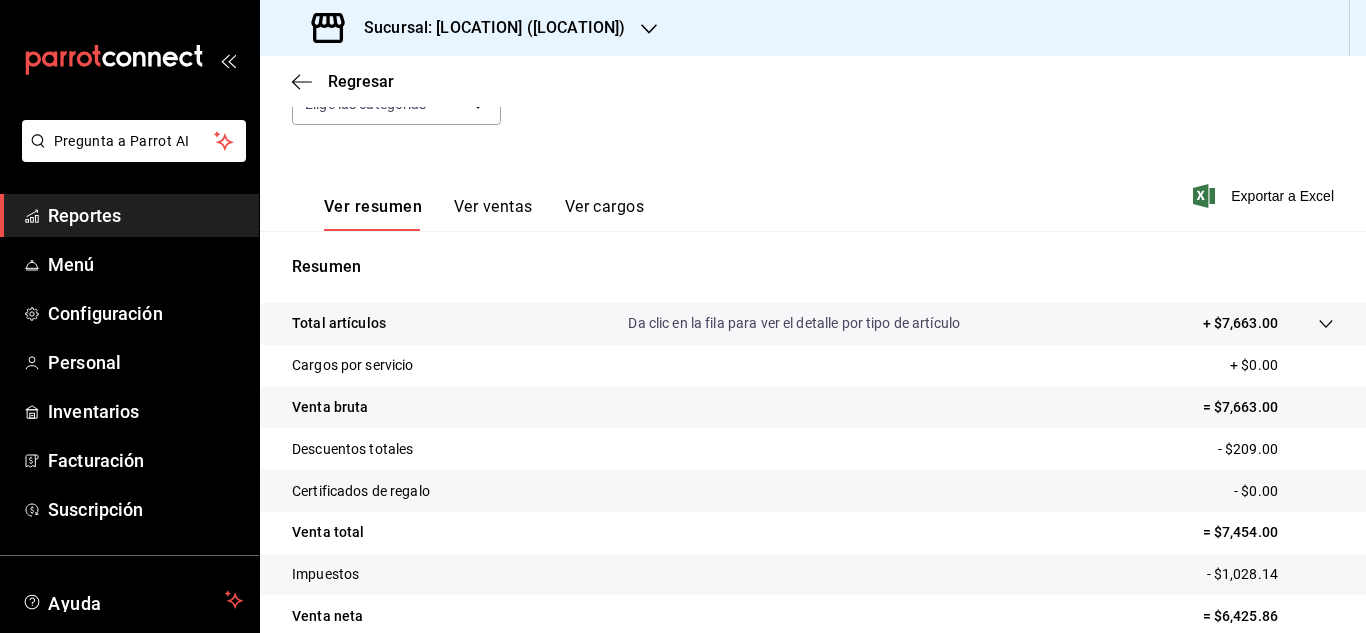 scroll, scrollTop: 325, scrollLeft: 0, axis: vertical 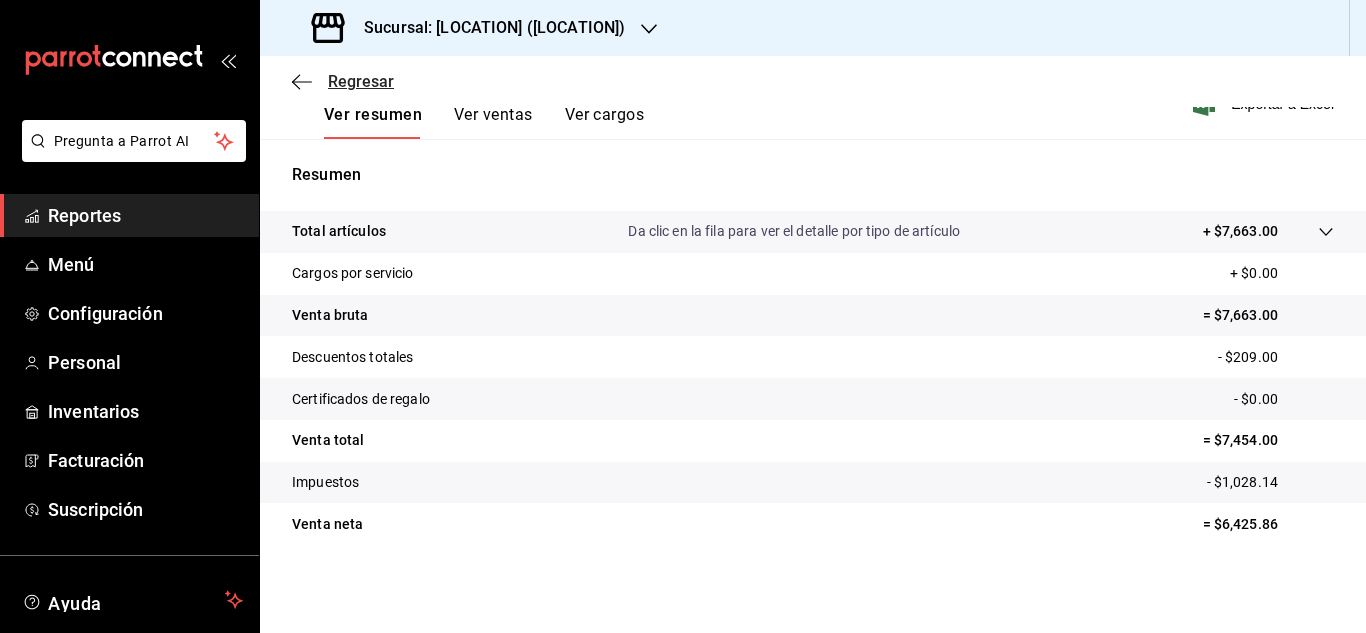click 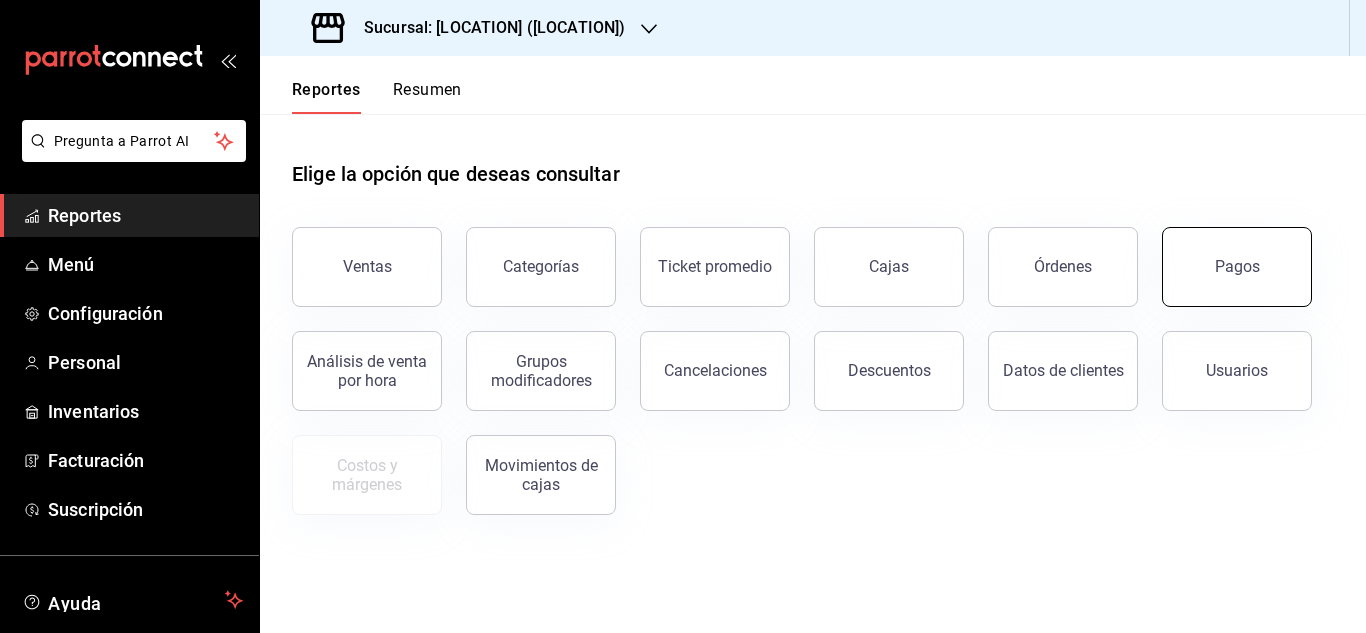 click on "Pagos" at bounding box center [1237, 267] 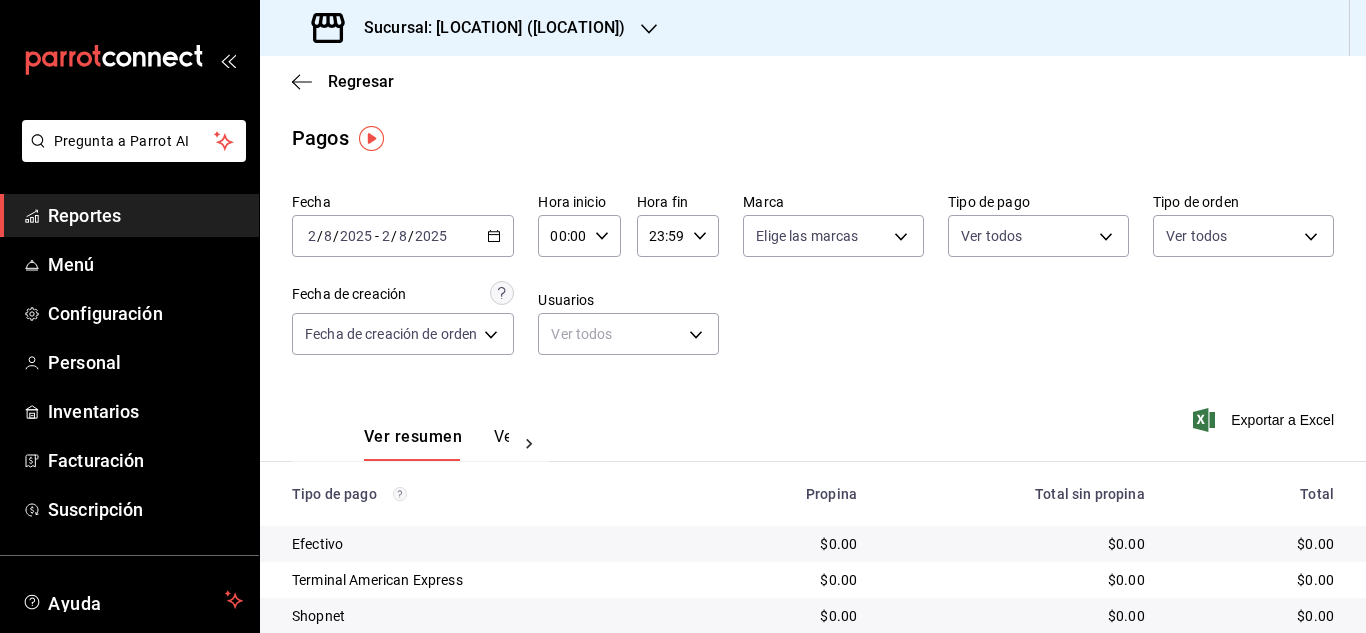 click 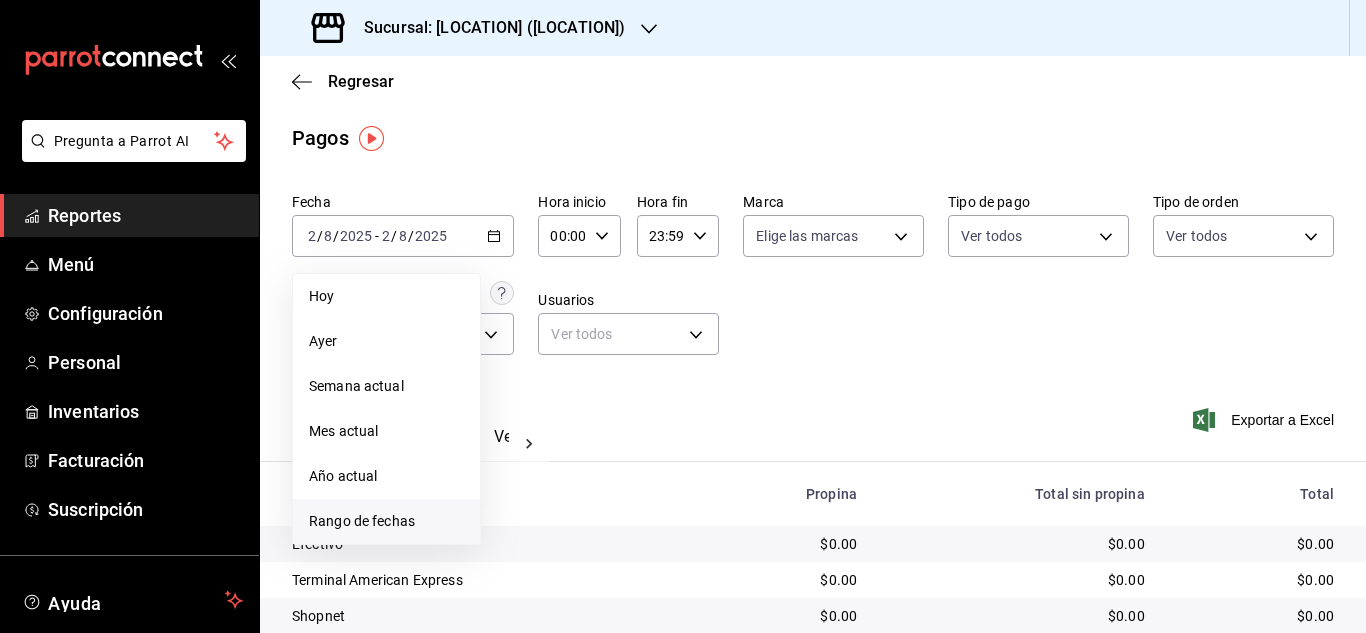 click on "Rango de fechas" at bounding box center (386, 521) 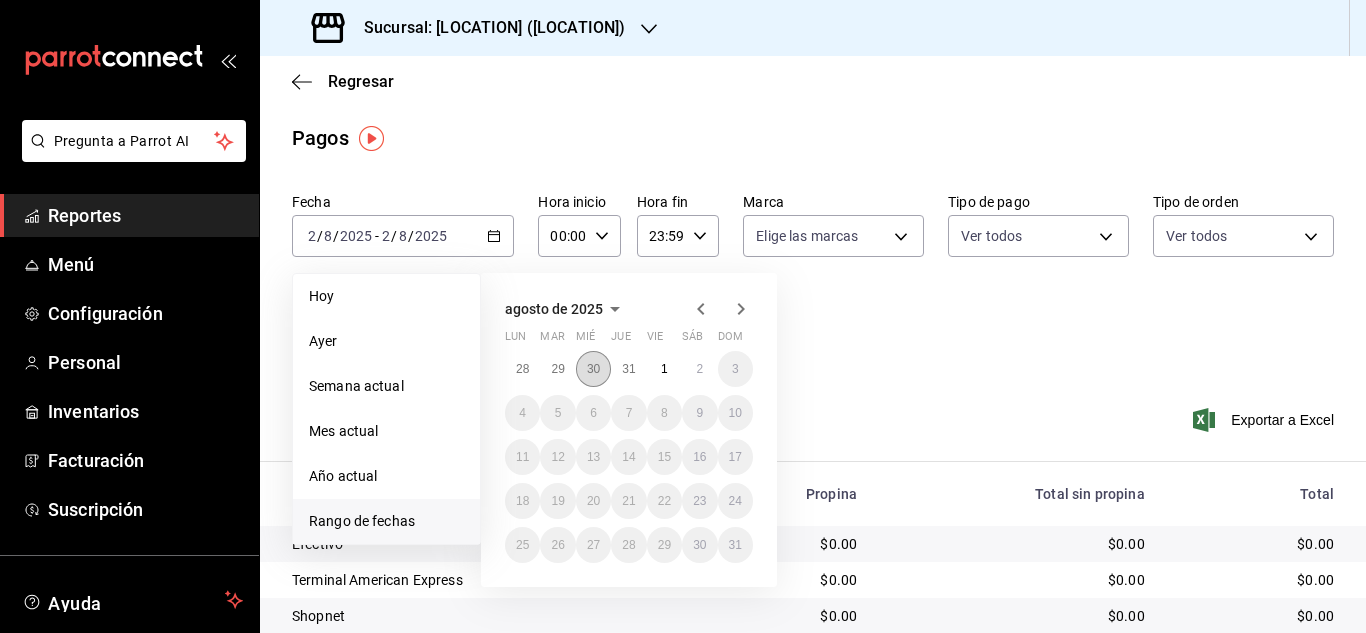 click on "30" at bounding box center (593, 369) 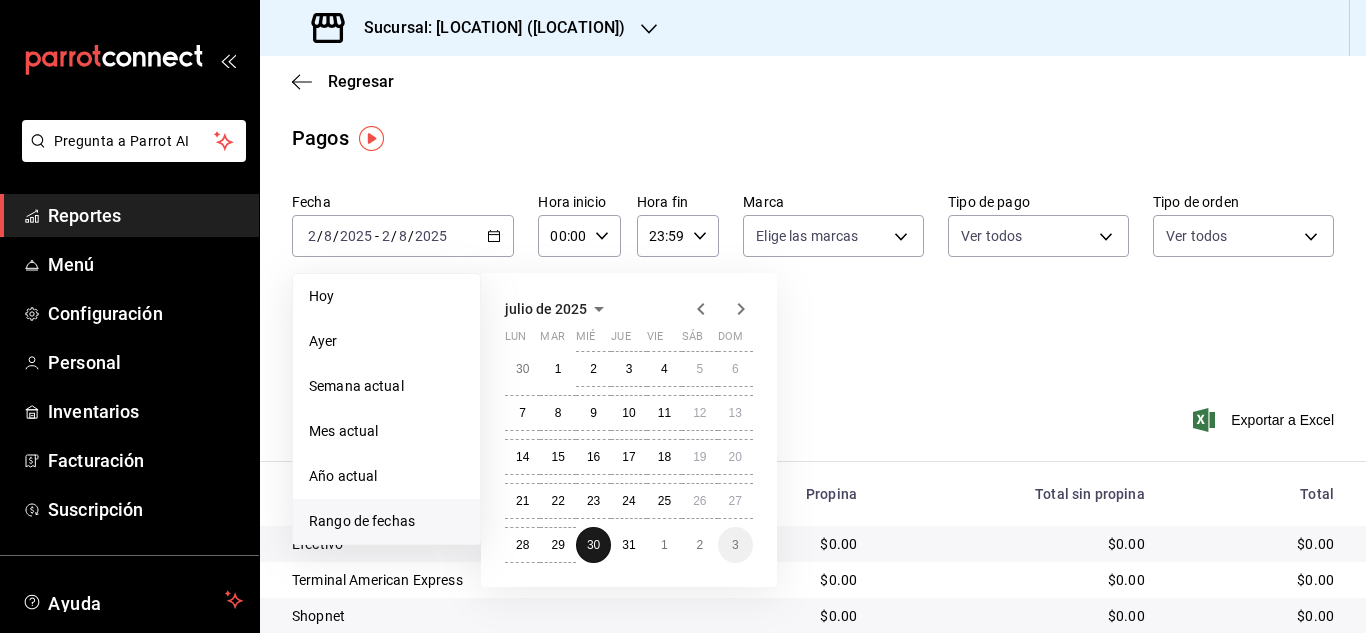 click on "2" at bounding box center [593, 369] 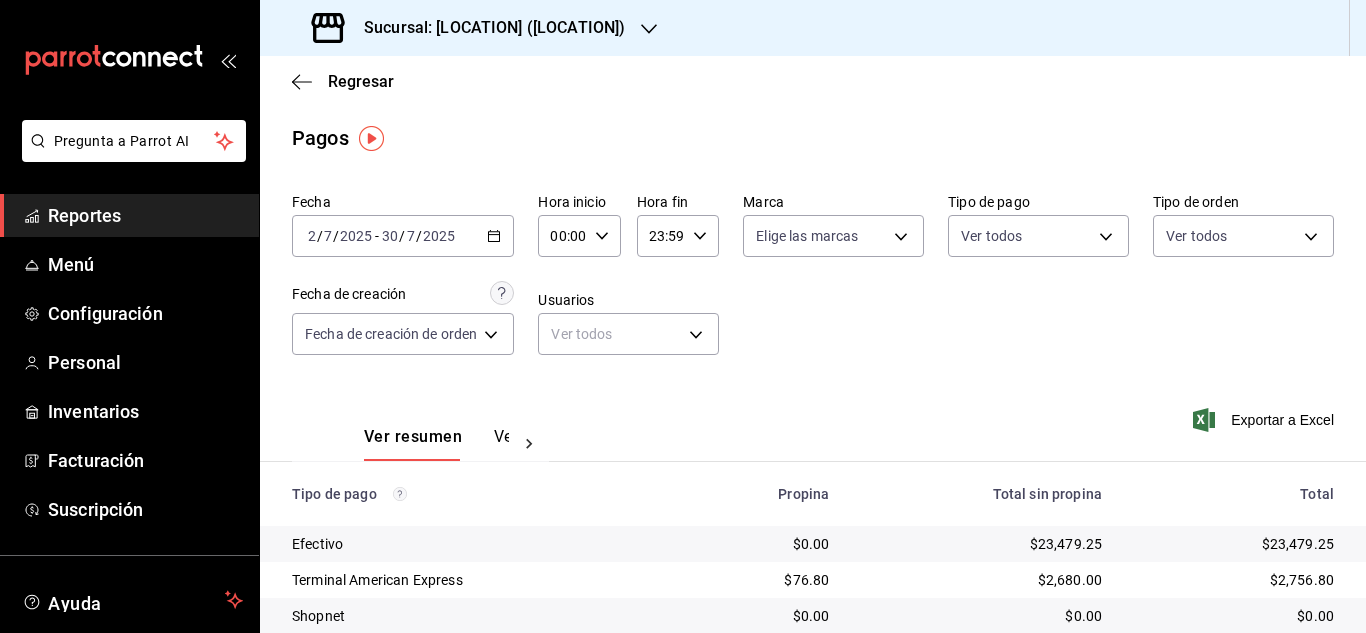 click on "[DATE] [DATE] - [DATE] [DATE]" at bounding box center [403, 236] 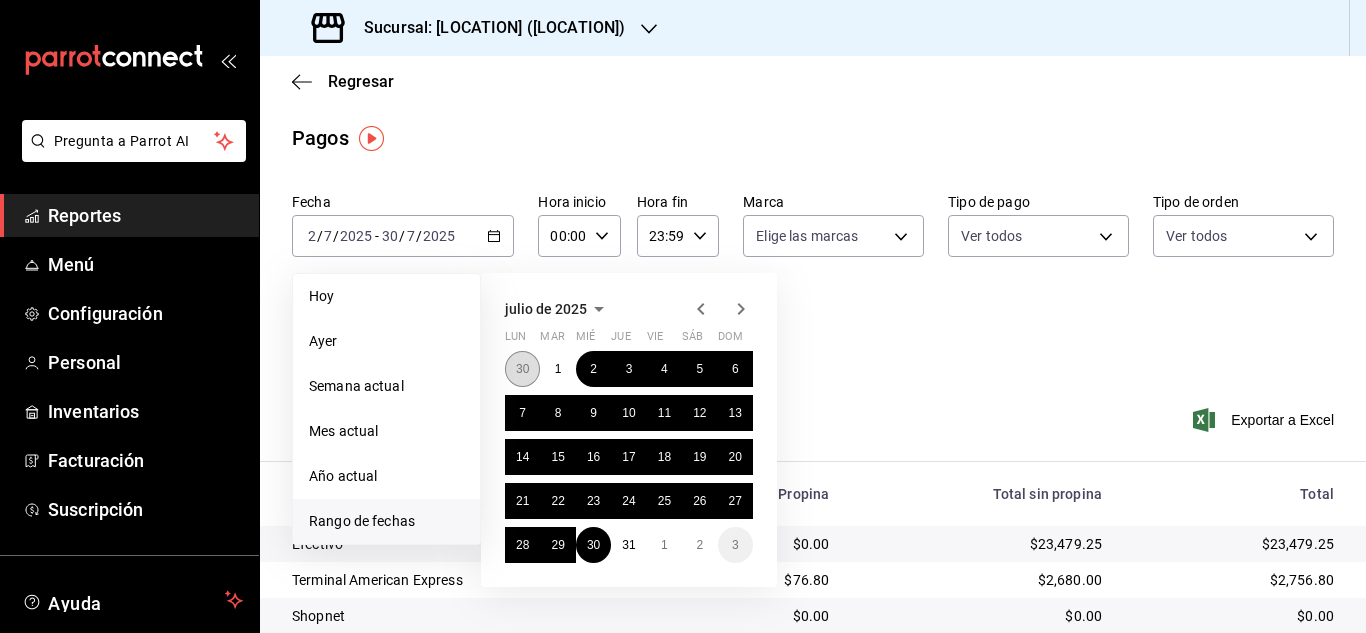 click on "30" at bounding box center [522, 369] 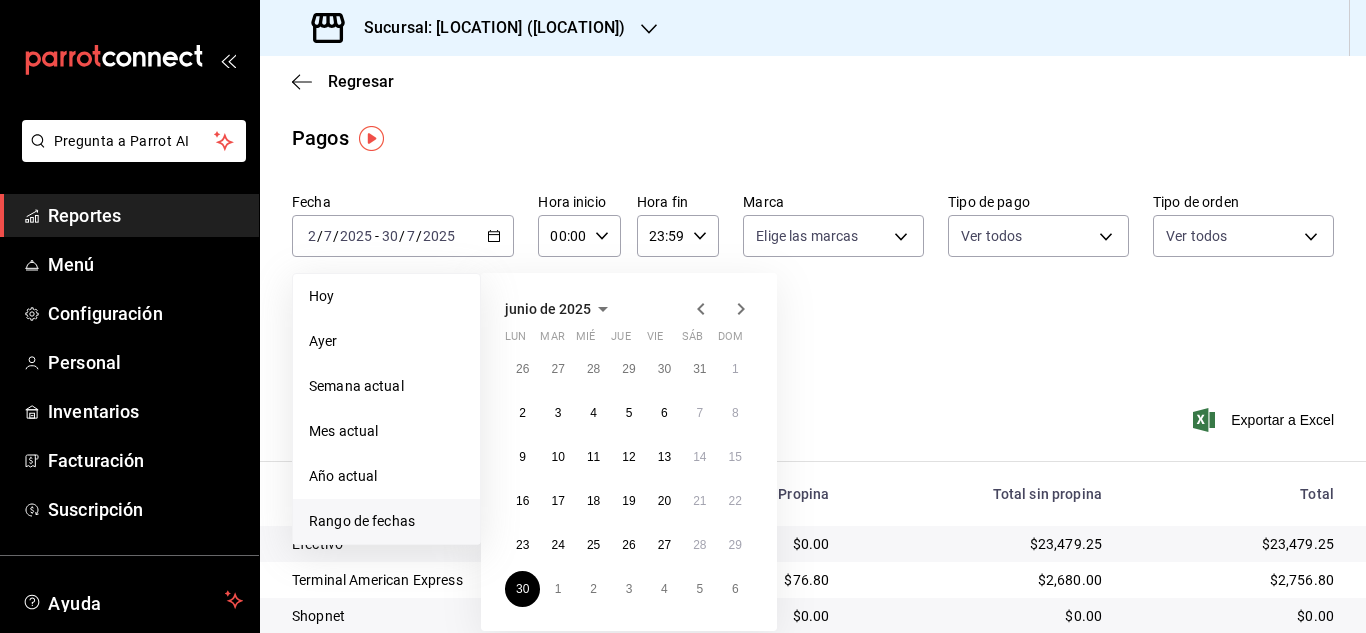 click 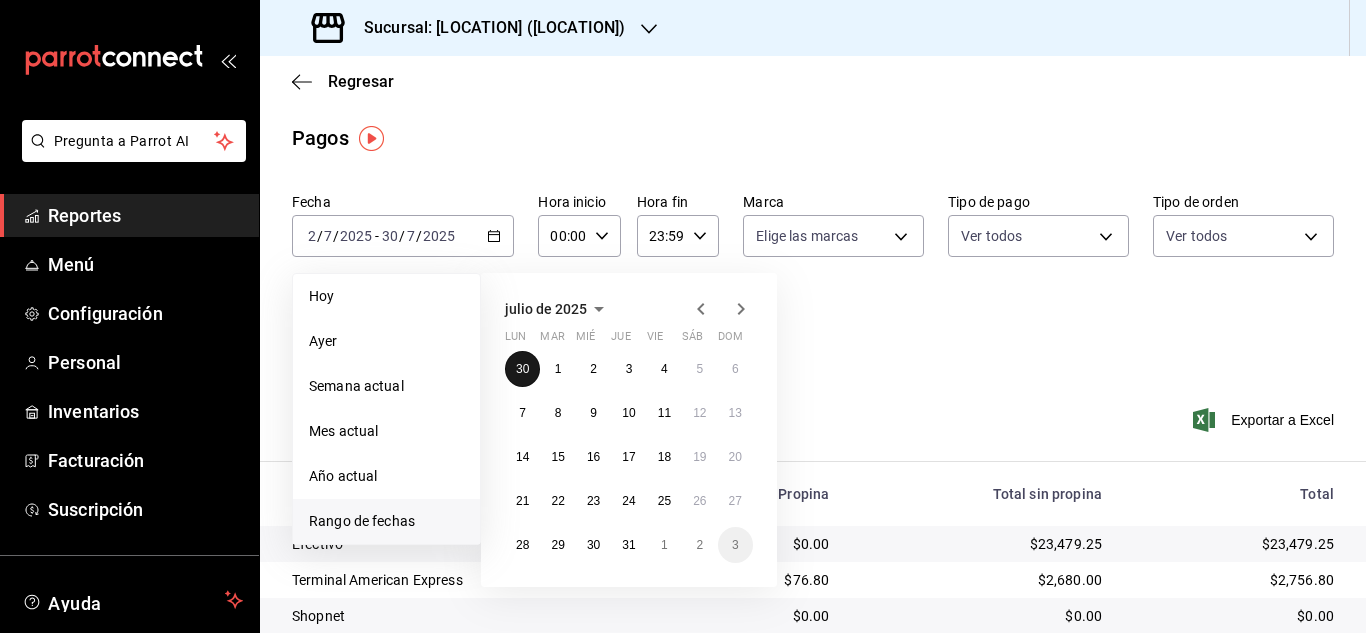 click on "30" at bounding box center [522, 369] 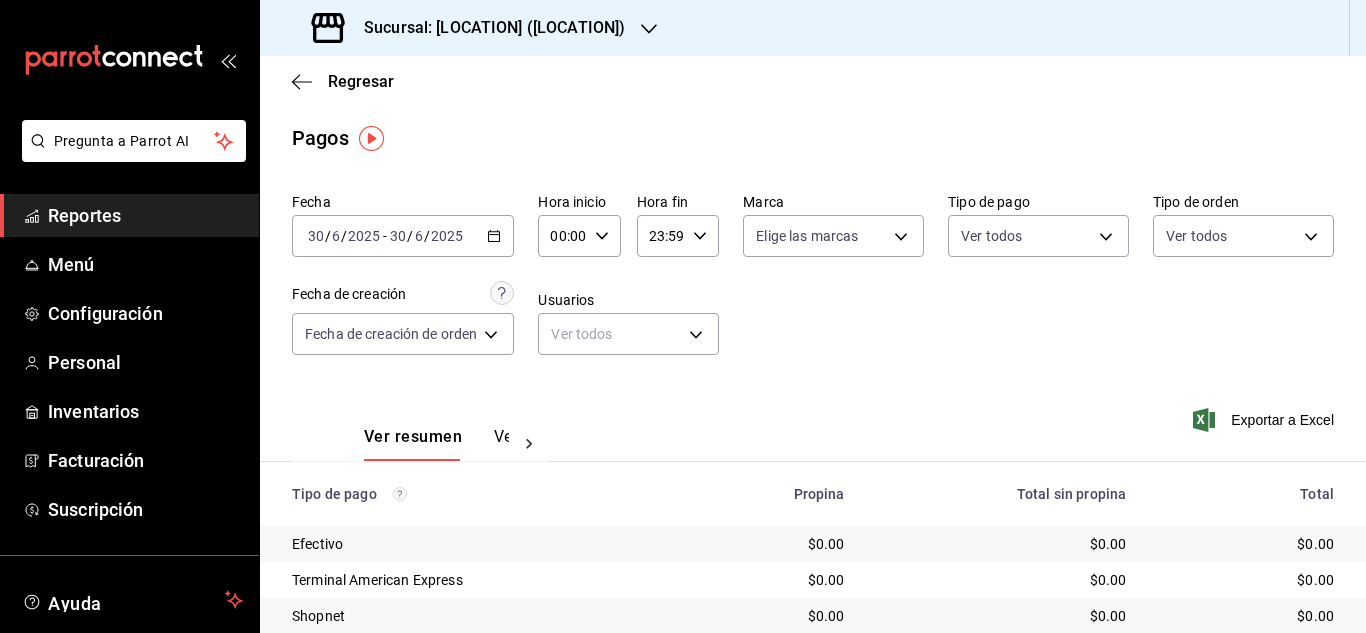 click on "Fecha [DATE] [DATE] - [DATE] [DATE] Hora inicio [TIME] Hora inicio Hora fin [TIME] Hora fin Marca Elige las marcas Tipo de pago Ver todos Tipo de orden Ver todos Fecha de creación   Fecha de creación de orden ORDER Usuarios Ver todos null" at bounding box center [813, 282] 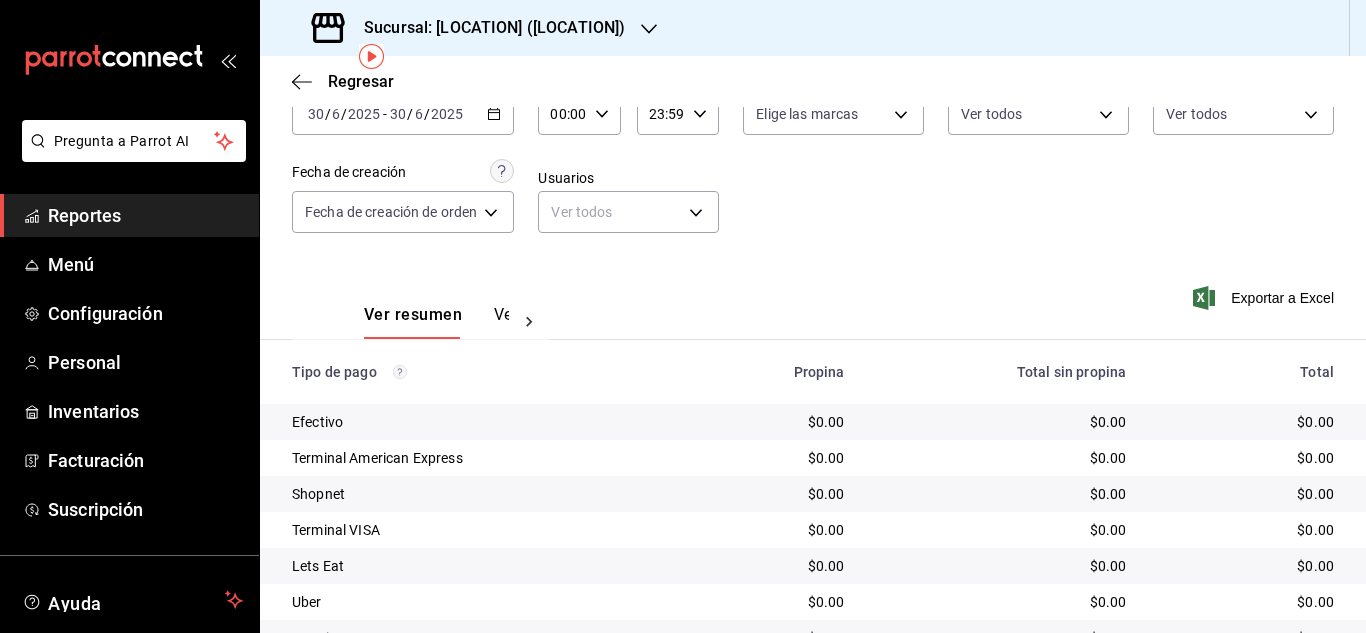 scroll, scrollTop: 82, scrollLeft: 0, axis: vertical 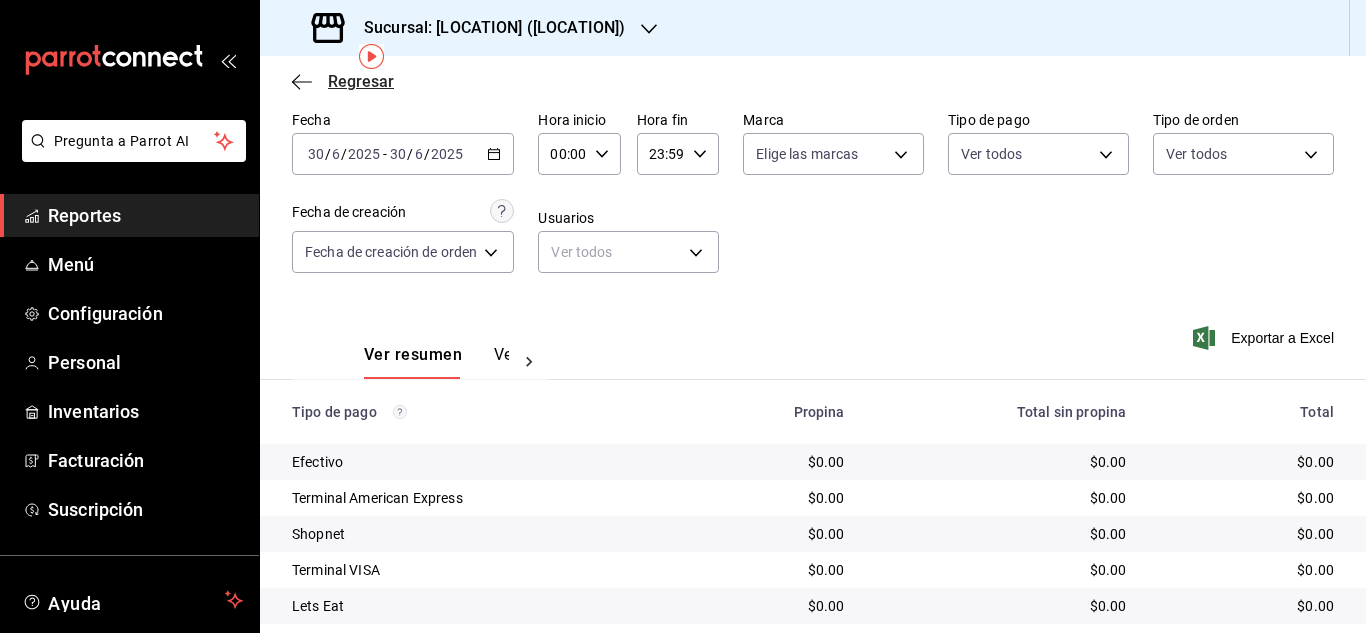 click on "Regresar" at bounding box center [343, 81] 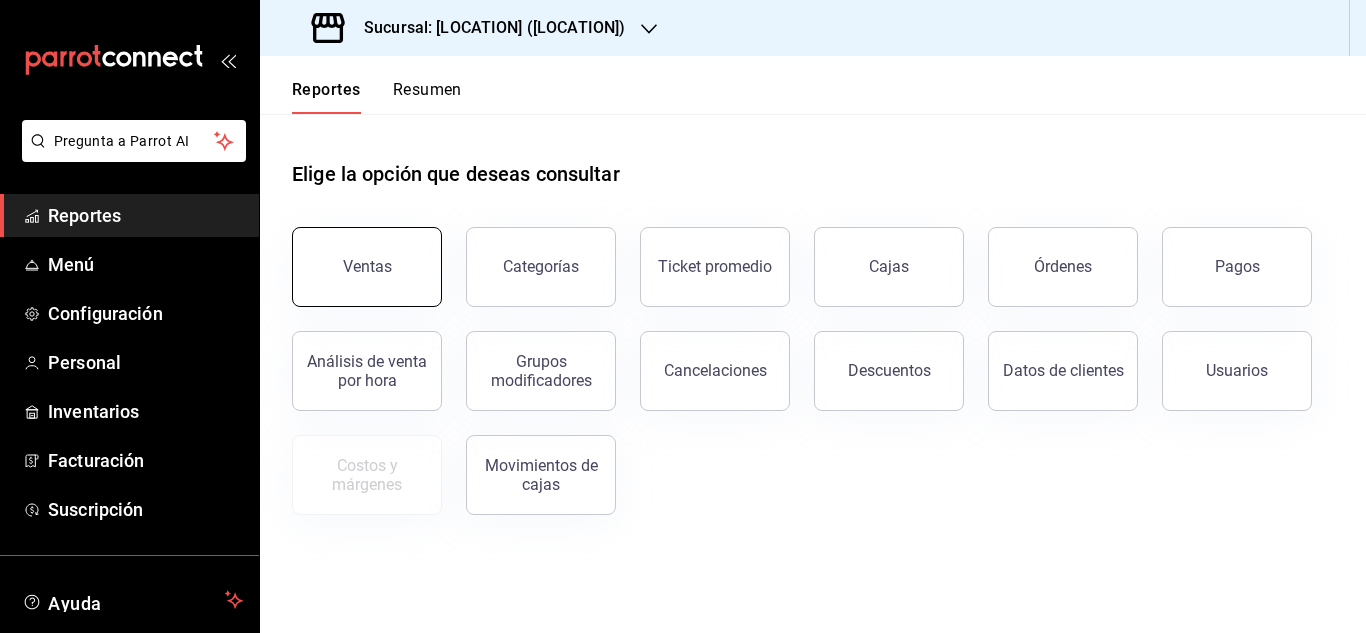 click on "Ventas" at bounding box center [367, 266] 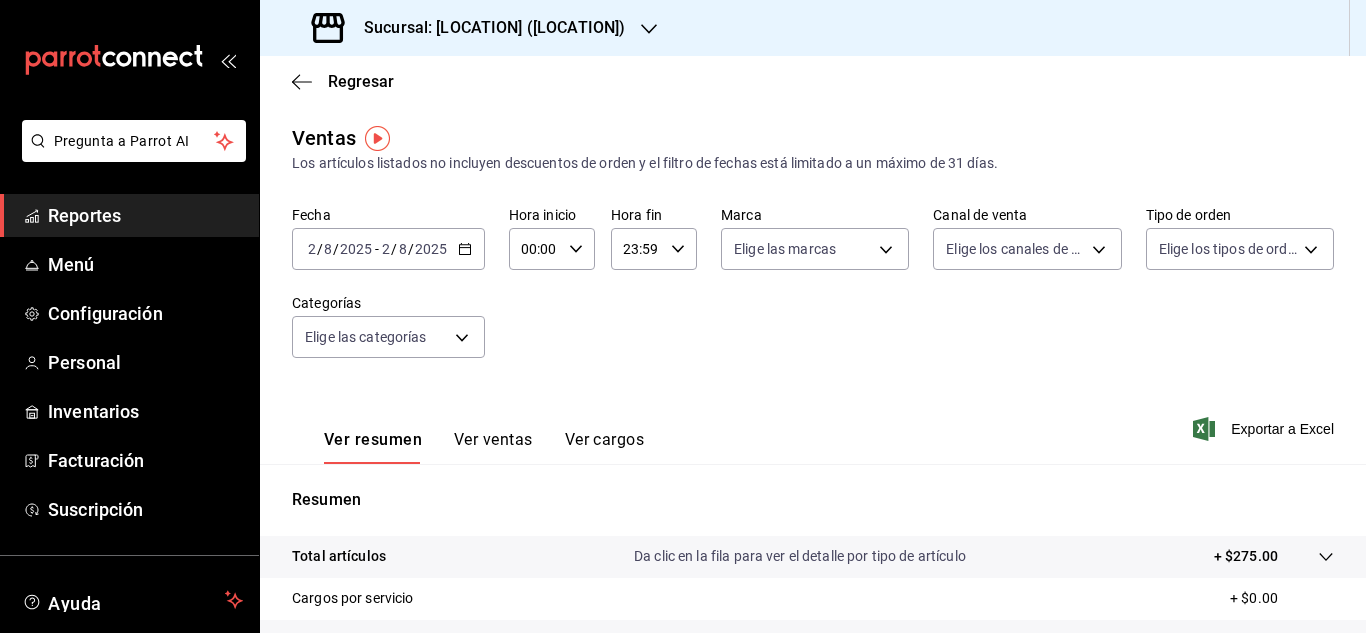 click 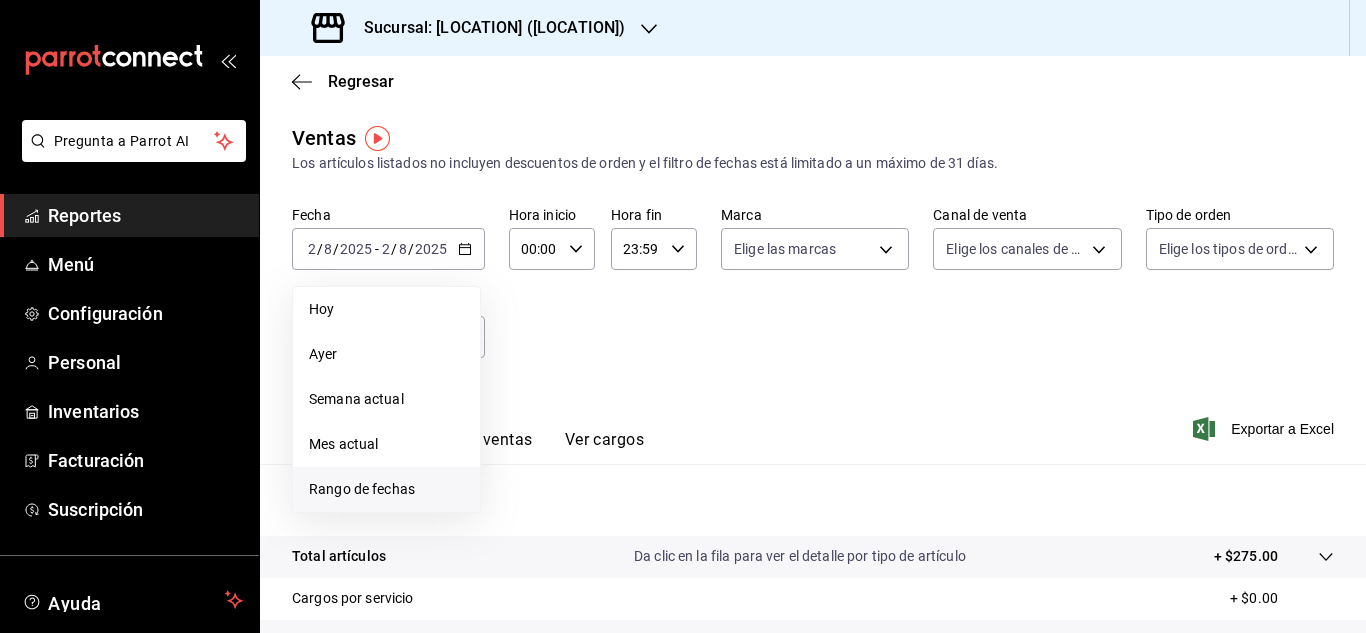 click on "Rango de fechas" at bounding box center (386, 489) 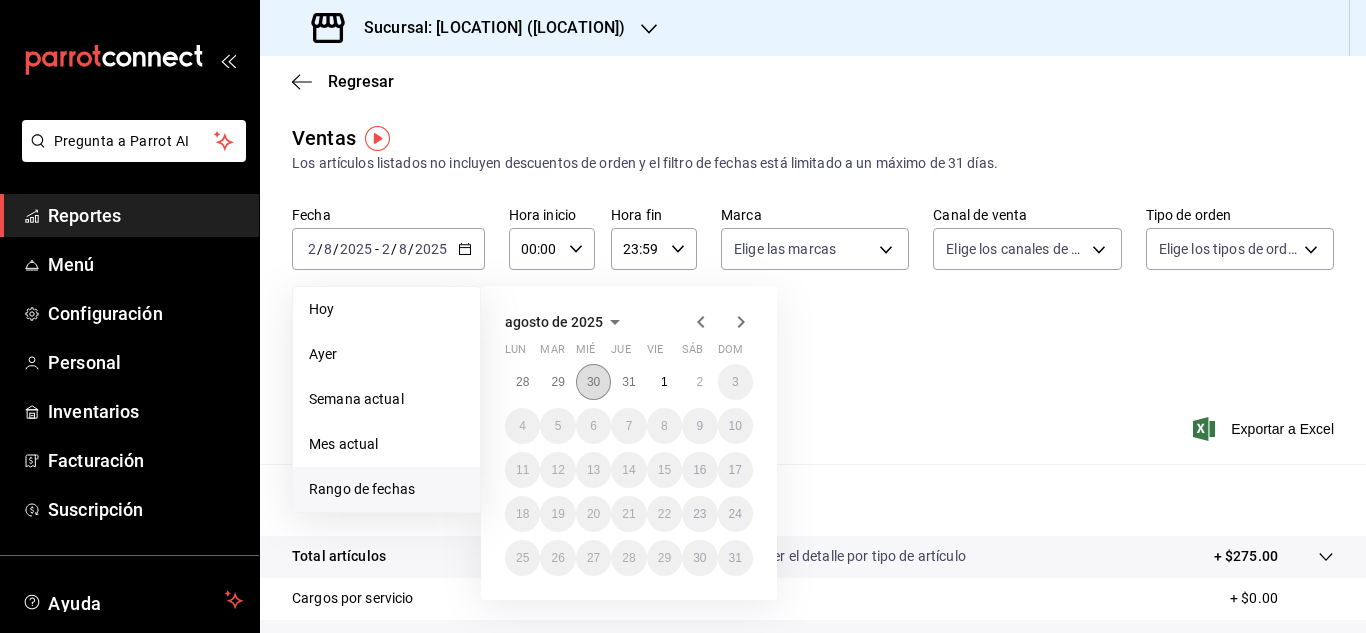 click on "30" at bounding box center (593, 382) 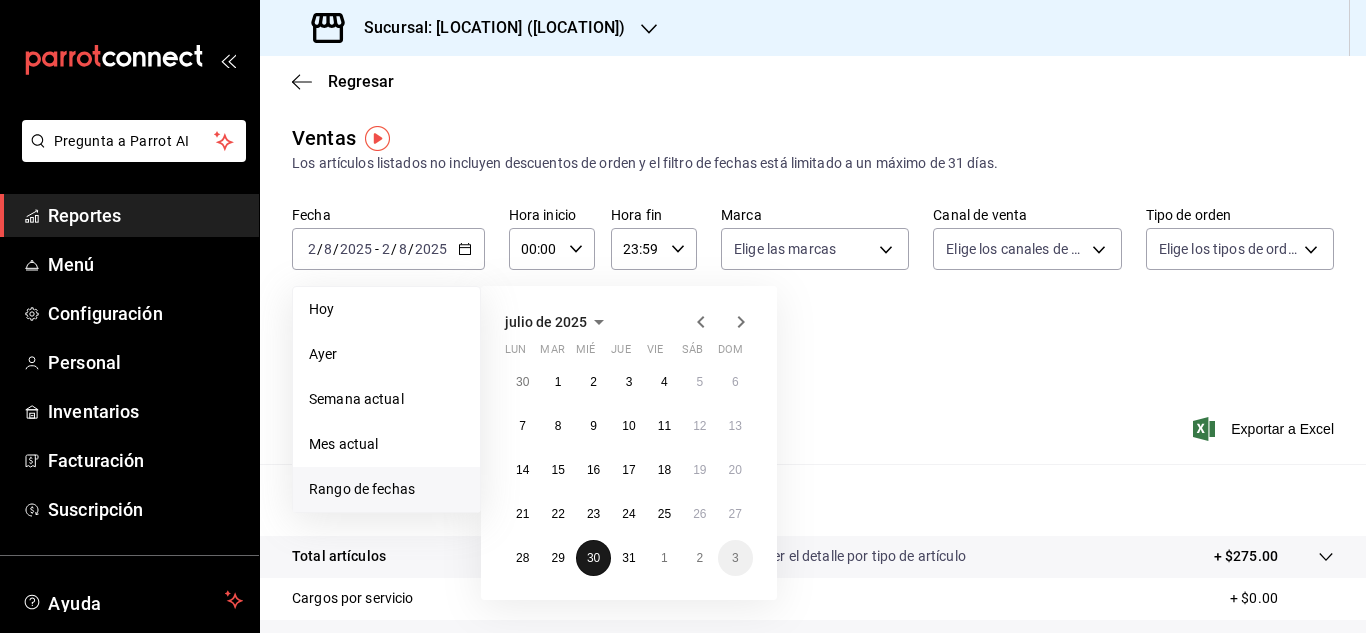 click on "30" at bounding box center [593, 558] 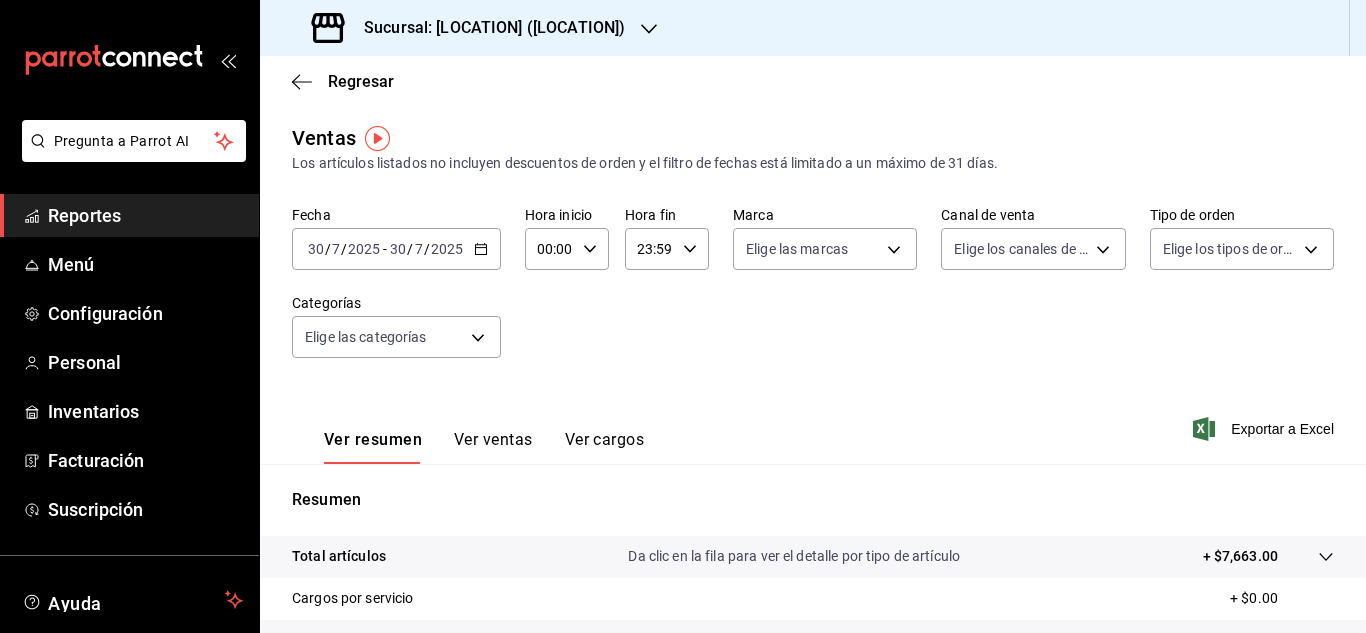 click on "Fecha [DATE] [DATE] - [DATE] [DATE] Hora inicio [TIME] Hora inicio Hora fin [TIME] Hora fin Marca Elige las marcas Canal de venta Elige los canales de venta Tipo de orden Elige los tipos de orden Categorías Elige las categorías" at bounding box center (813, 294) 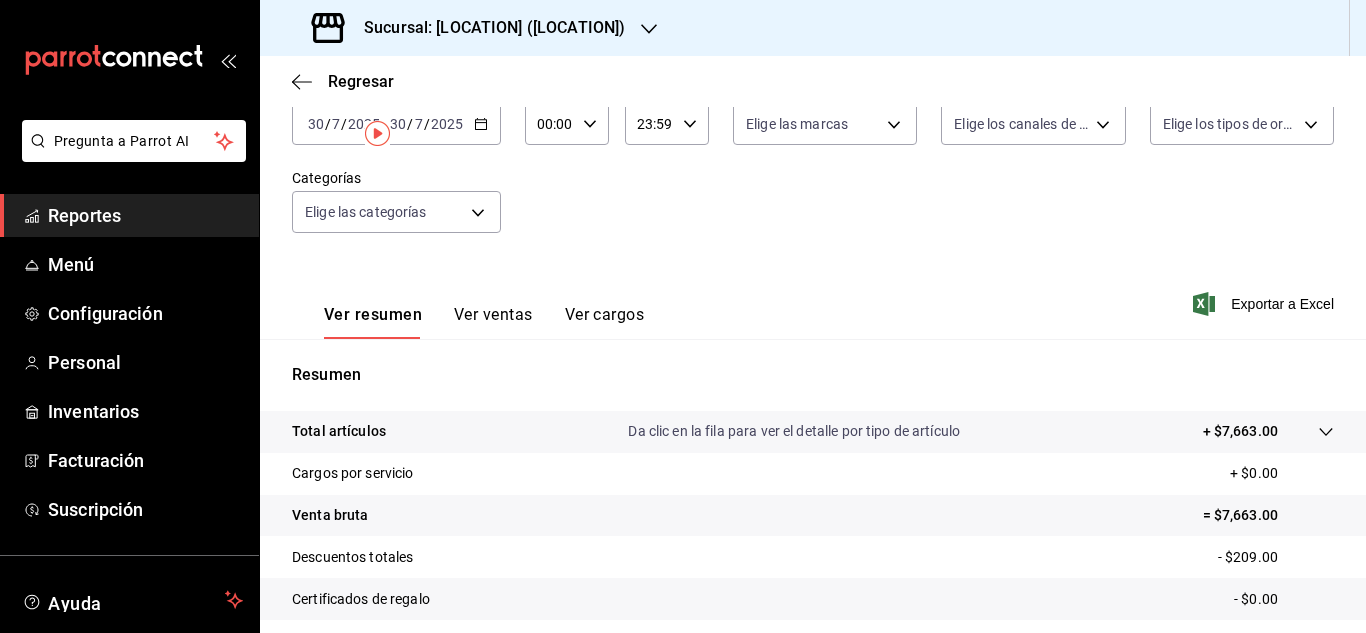 scroll, scrollTop: 0, scrollLeft: 0, axis: both 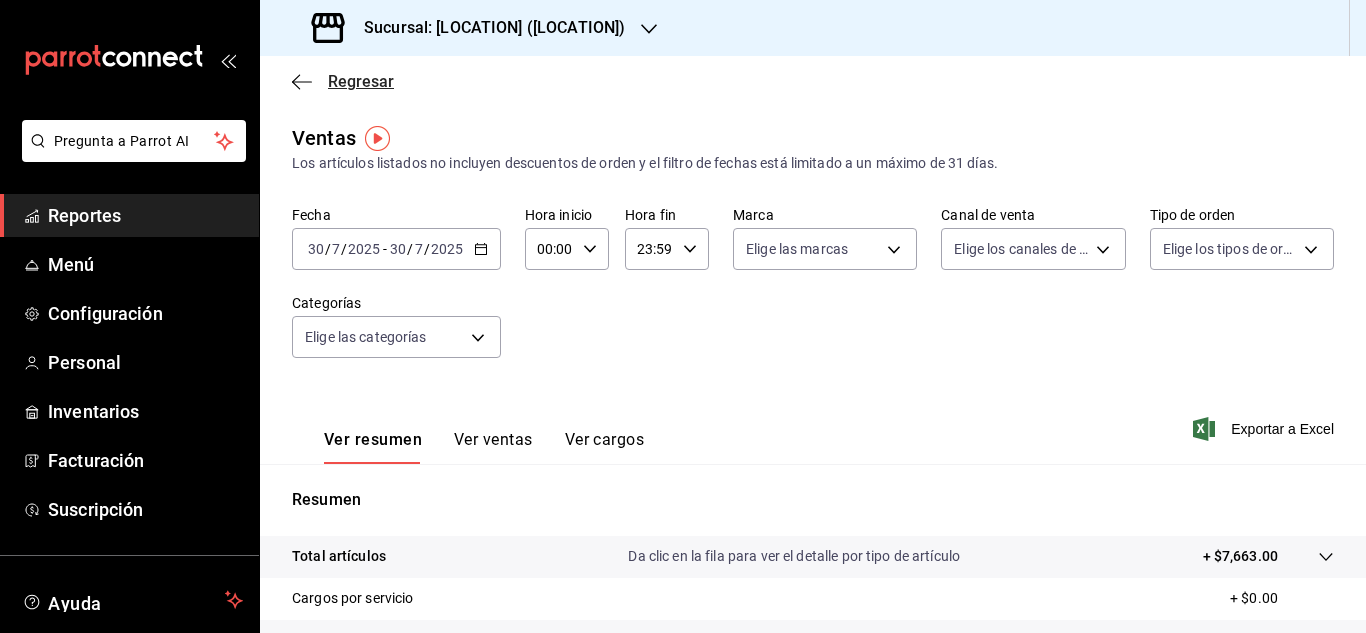 click 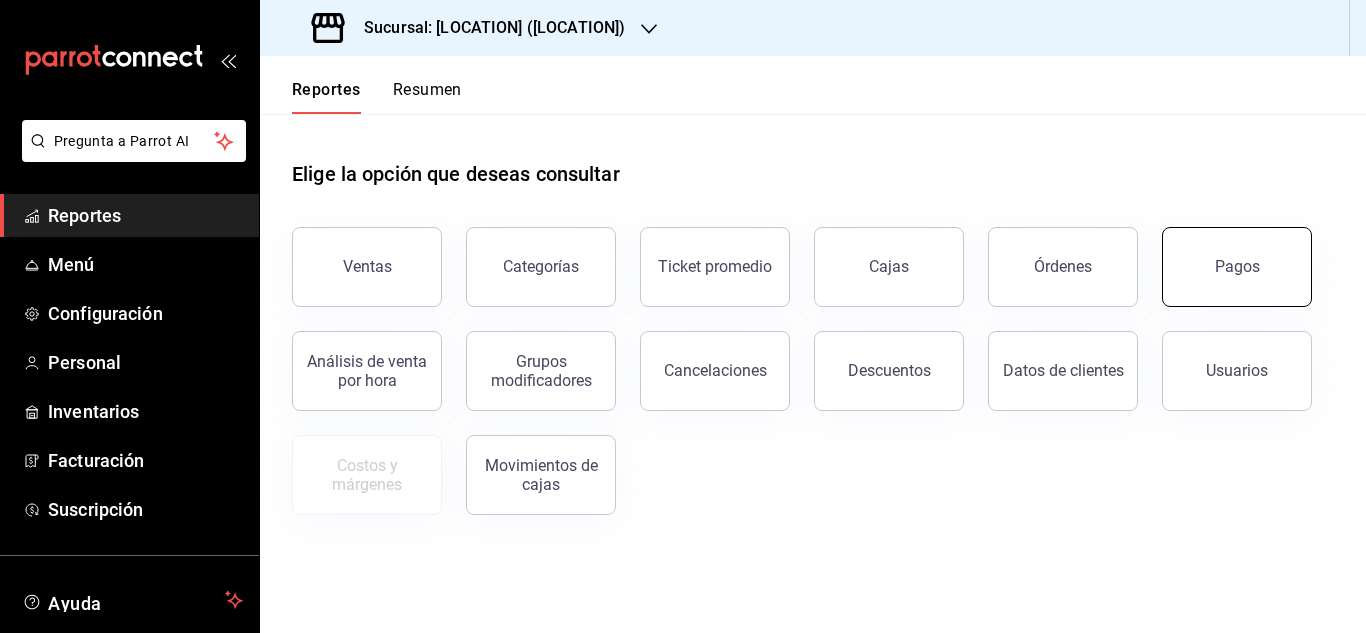click on "Pagos" at bounding box center [1237, 267] 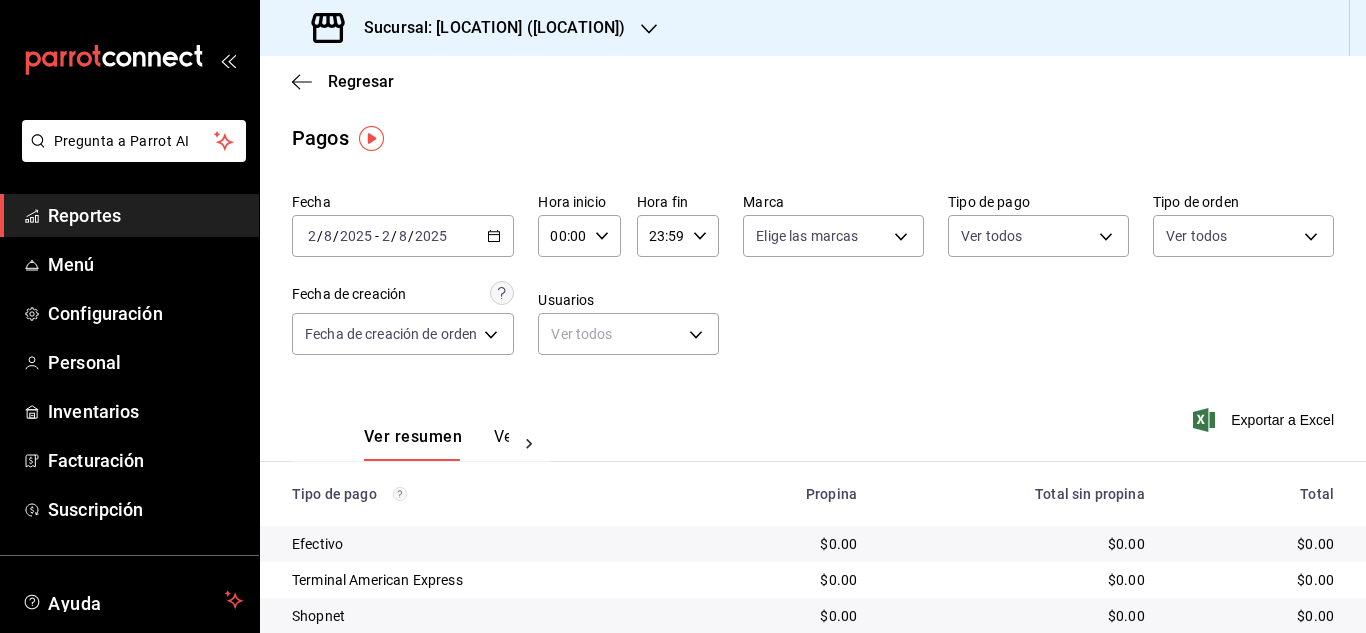 click 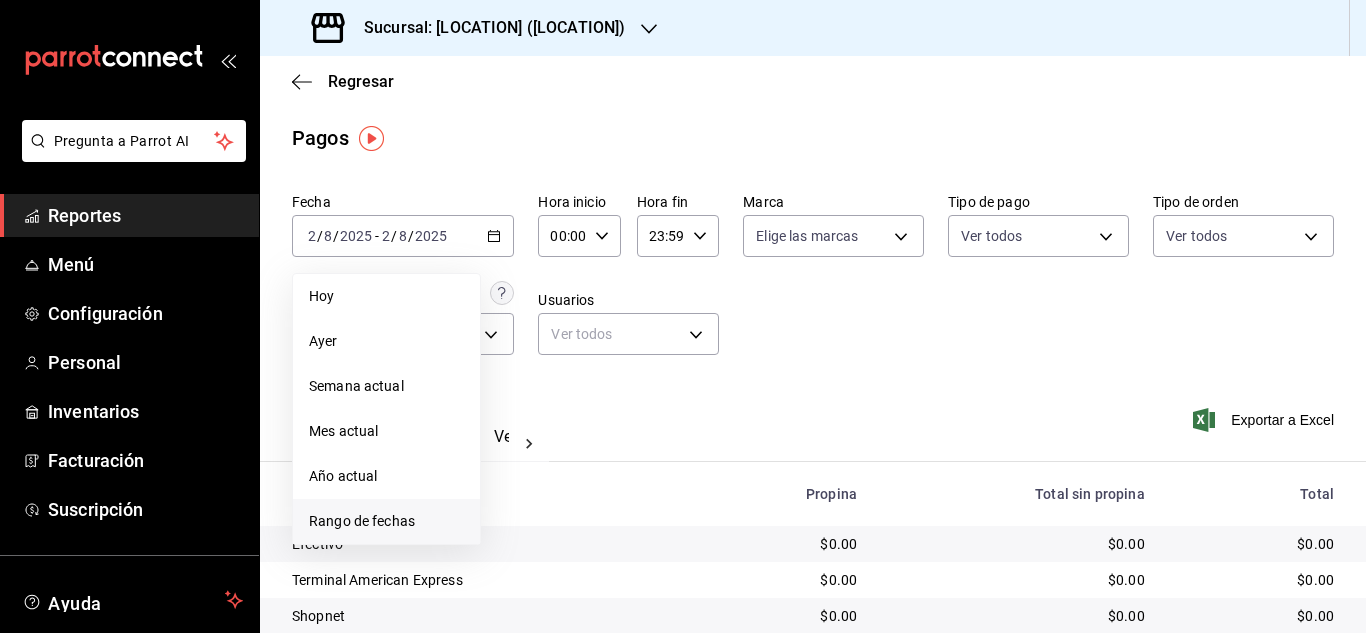 click on "Rango de fechas" at bounding box center (386, 521) 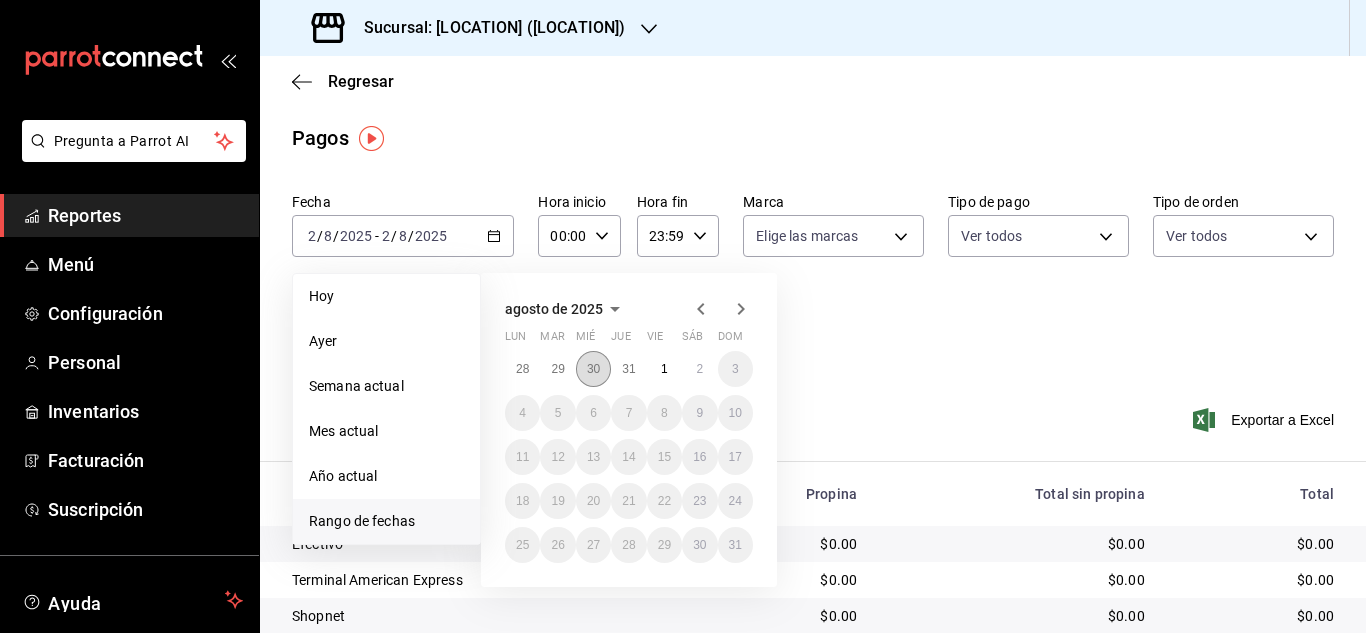 click on "30" at bounding box center [593, 369] 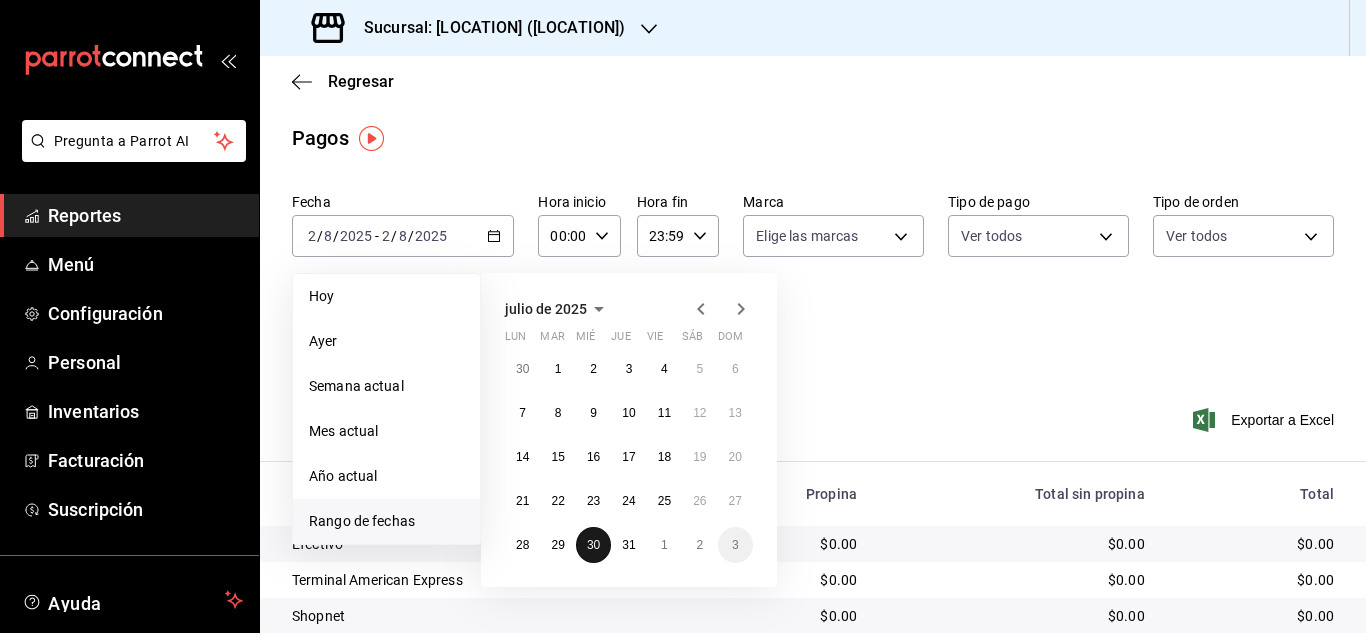 click on "30" at bounding box center [593, 545] 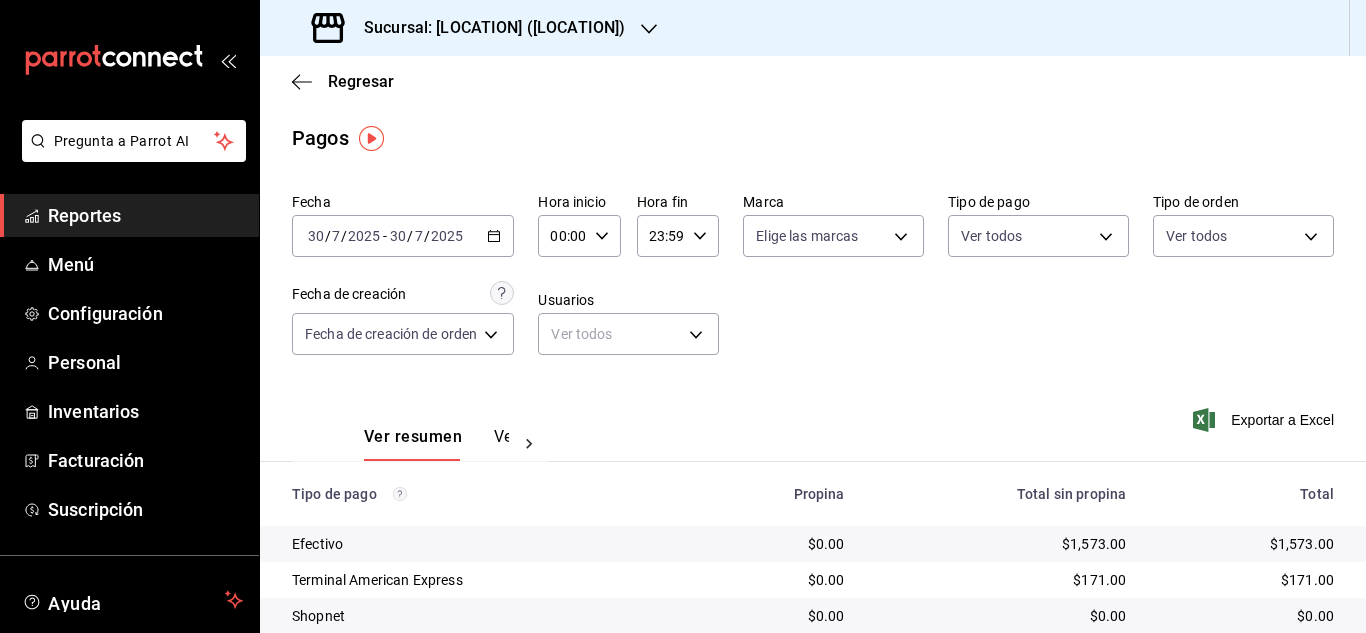 click on "Fecha [DATE] [DATE] - [DATE] [DATE] Hora inicio [TIME] Hora inicio Hora fin [TIME] Hora fin Marca Elige las marcas Tipo de pago Ver todos Tipo de orden Ver todos Fecha de creación   Fecha de creación de orden ORDER Usuarios Ver todos null" at bounding box center [813, 282] 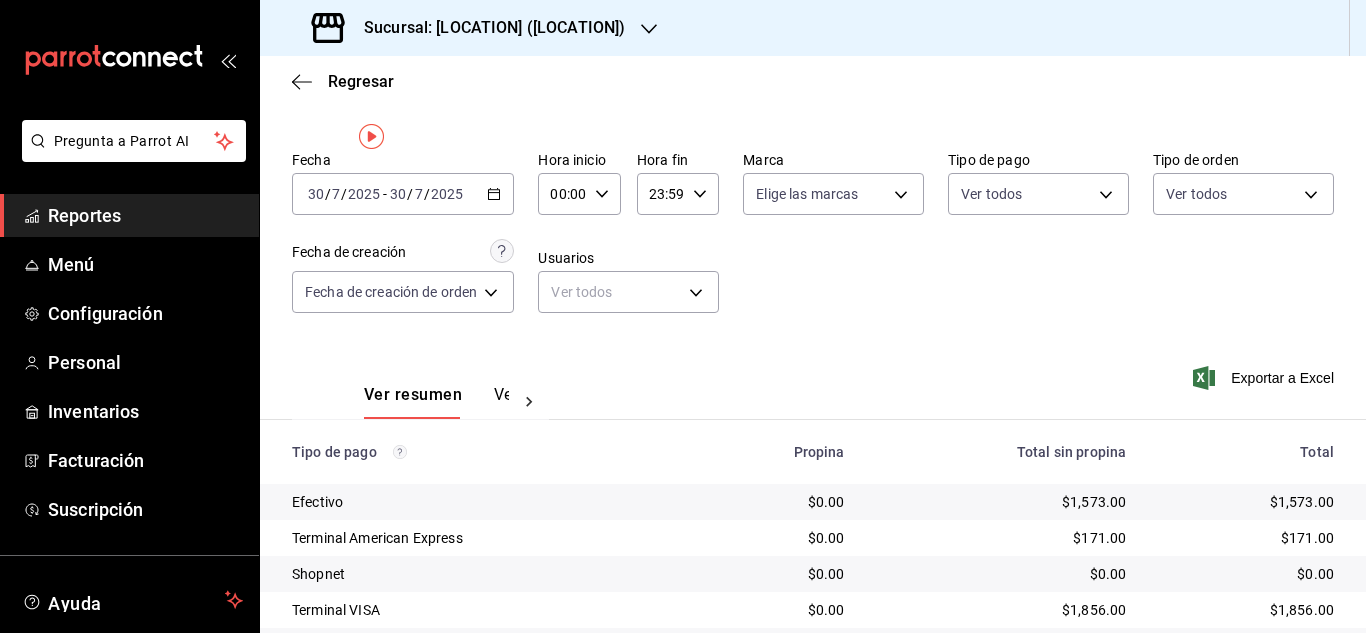 scroll, scrollTop: 0, scrollLeft: 0, axis: both 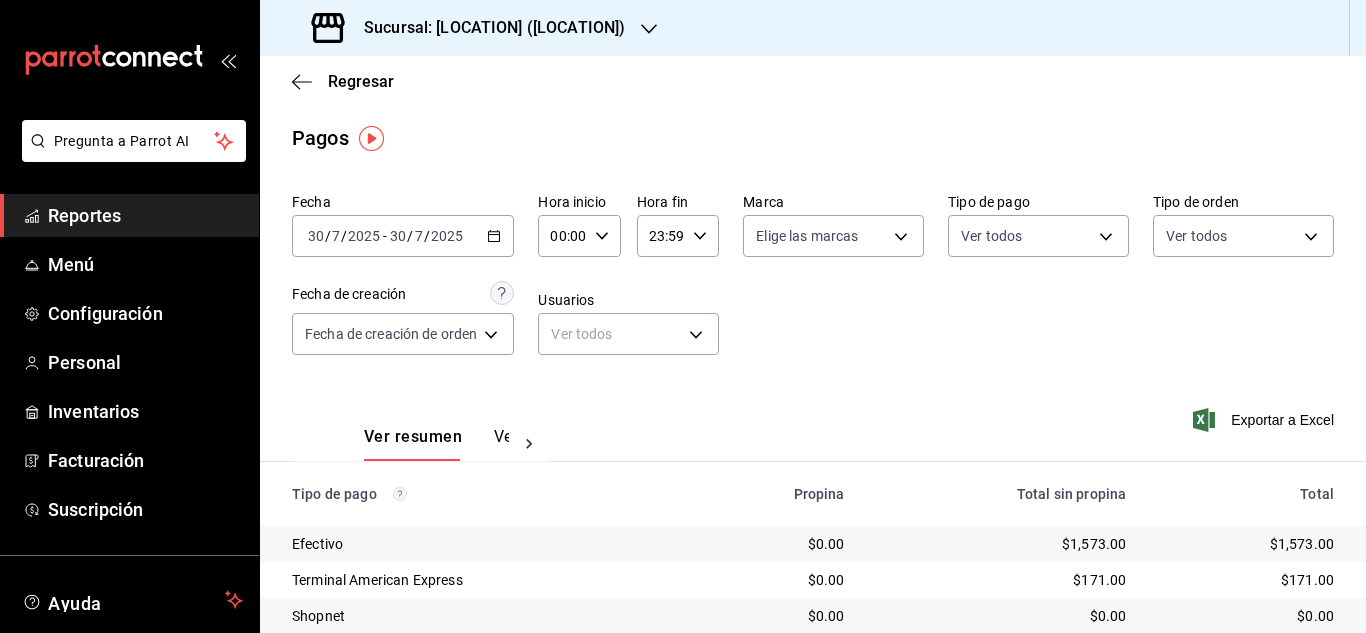 click 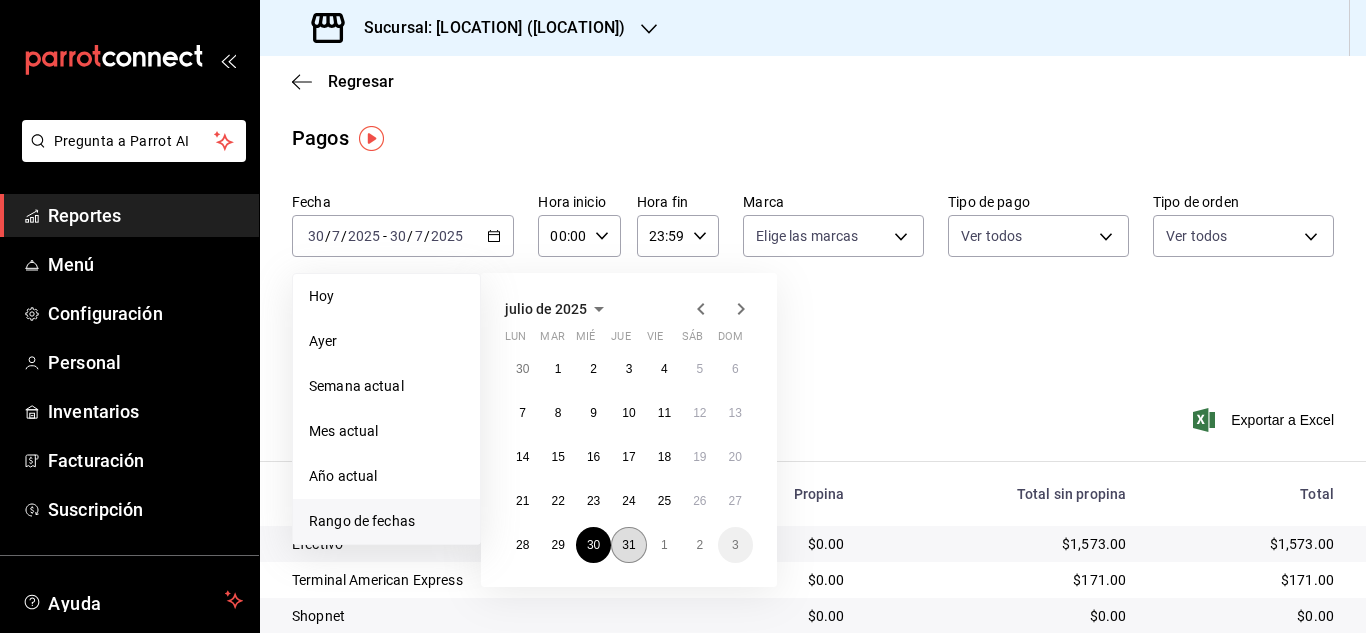 click on "31" at bounding box center [628, 545] 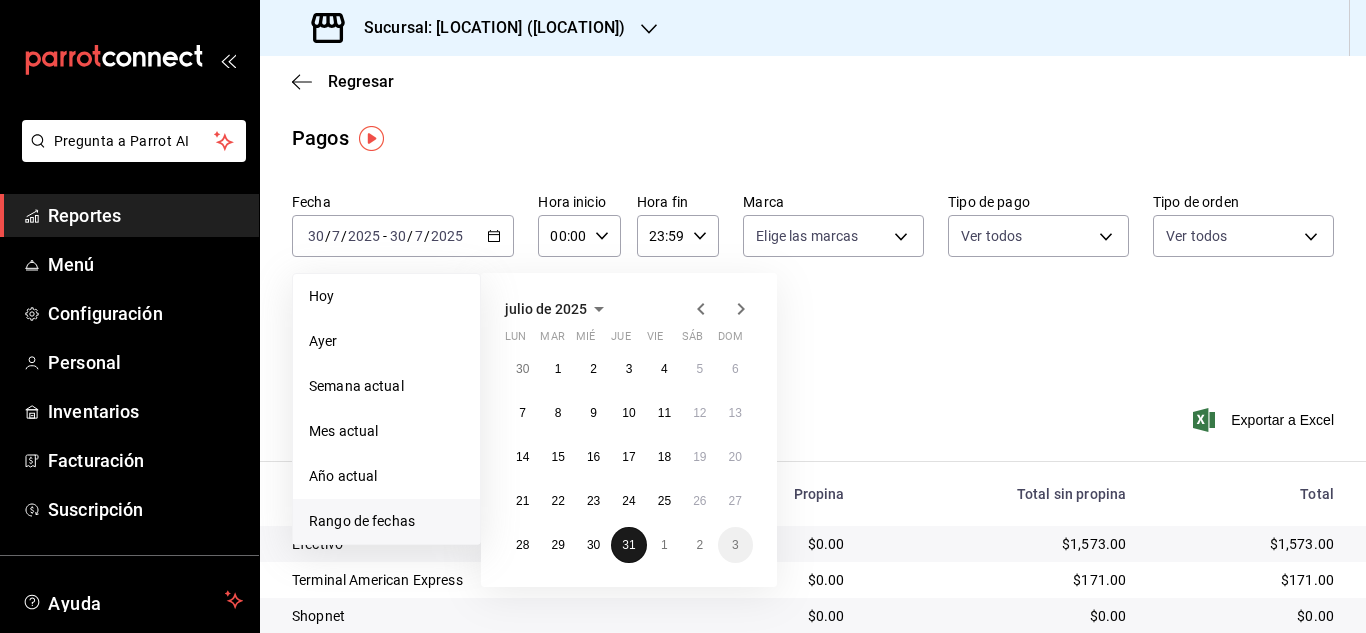 click on "31" at bounding box center [628, 545] 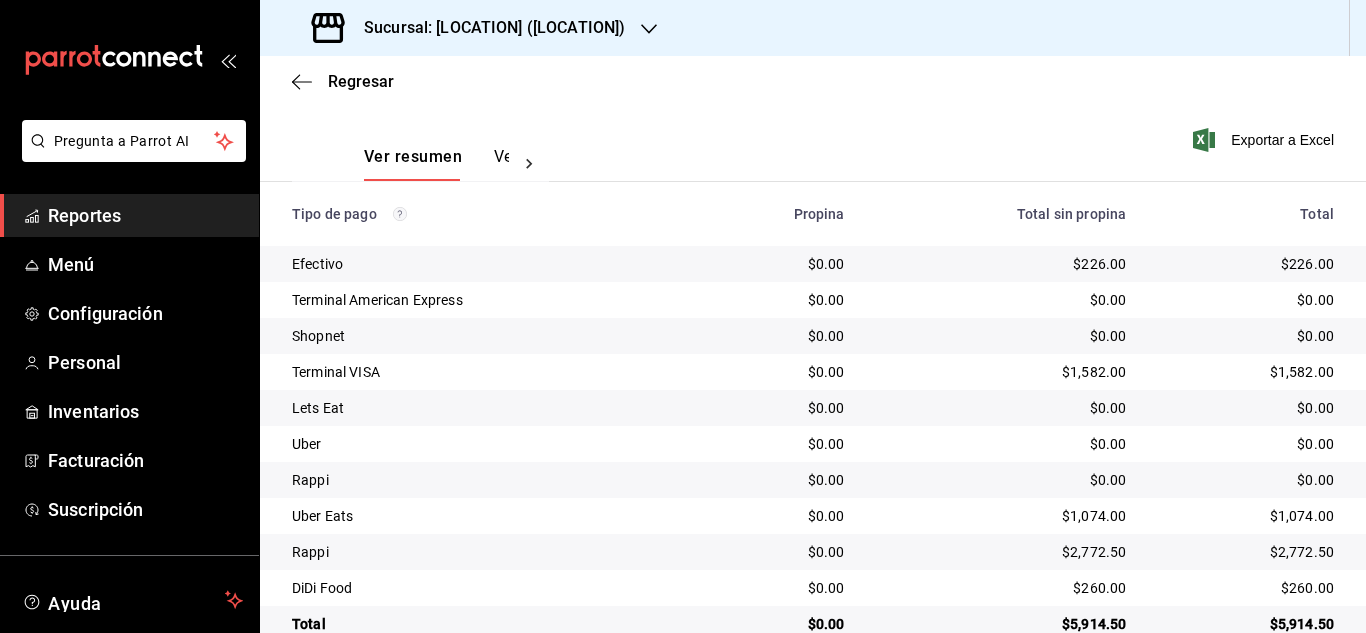 scroll, scrollTop: 320, scrollLeft: 0, axis: vertical 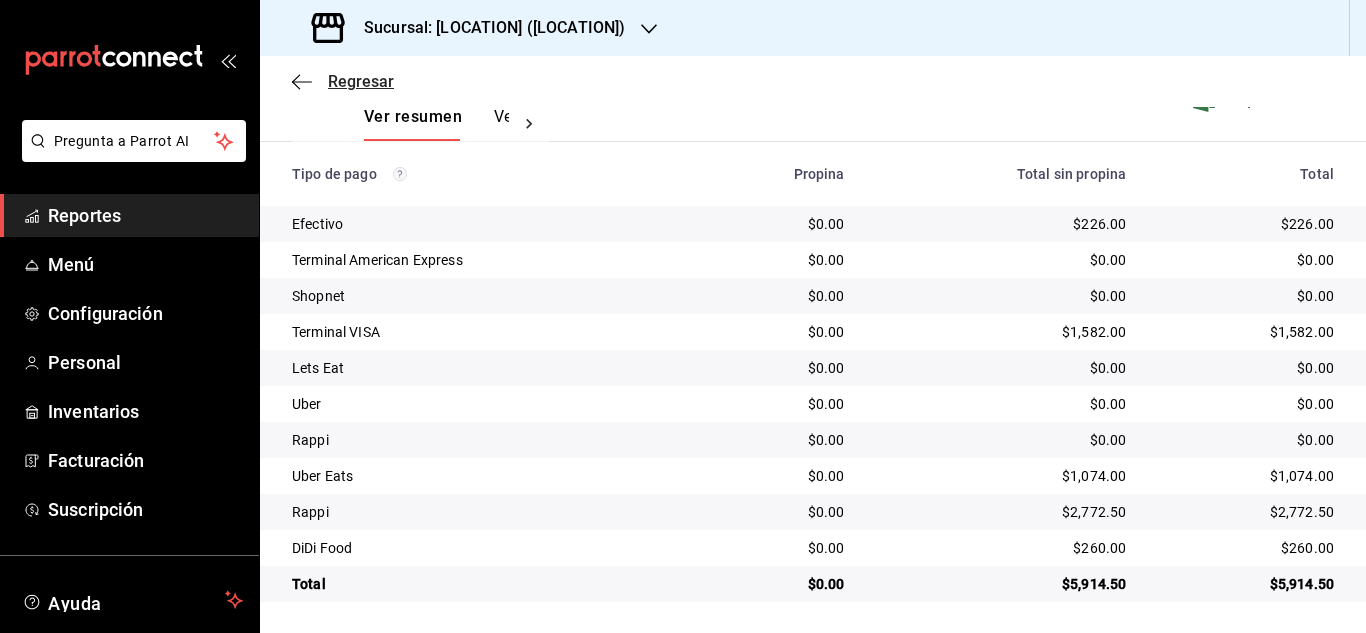 click 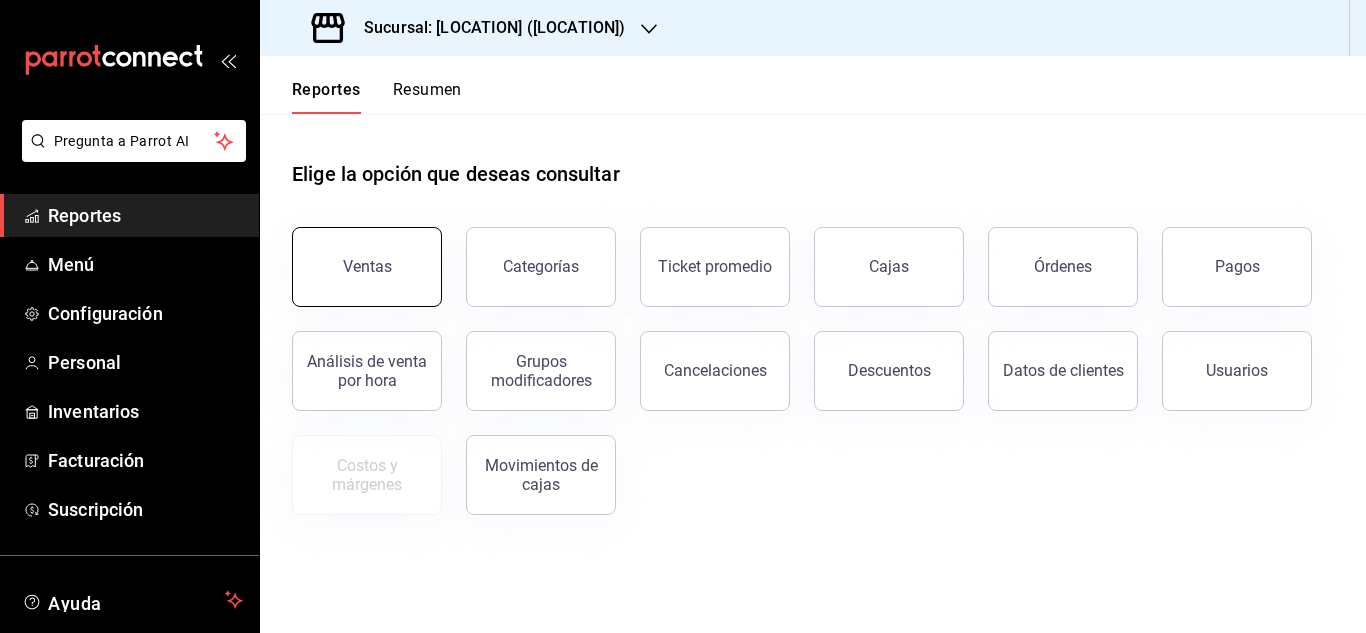 click on "Ventas" at bounding box center (367, 267) 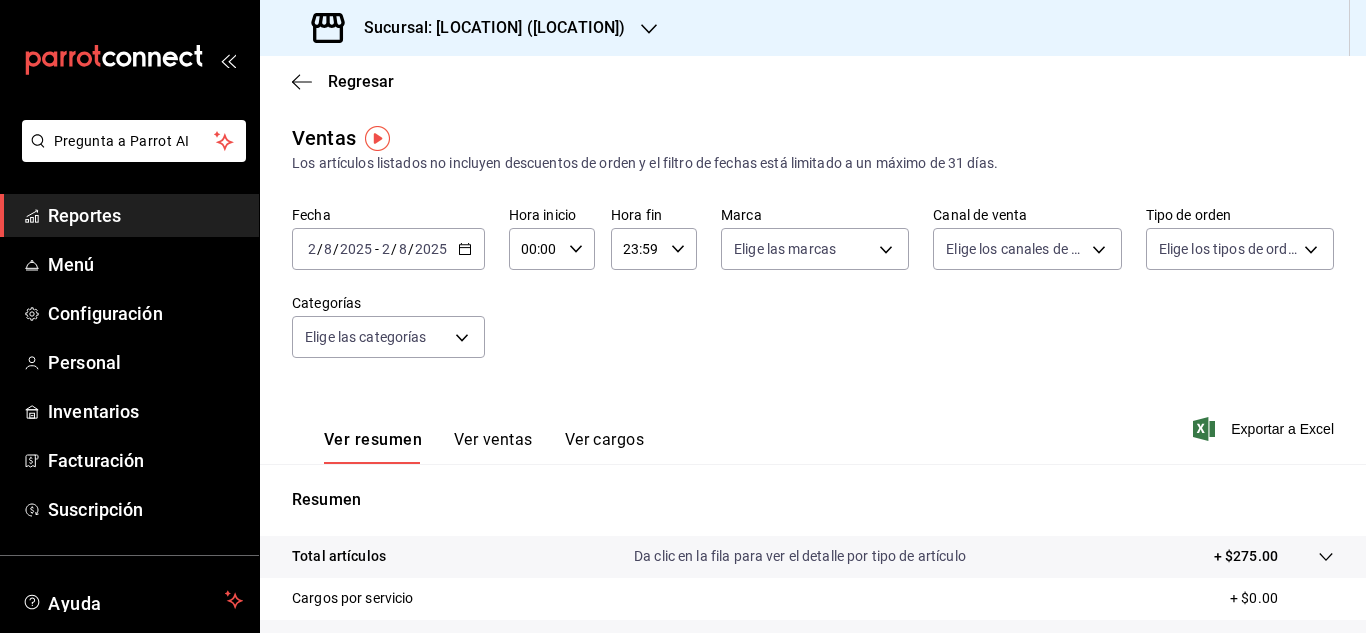 click 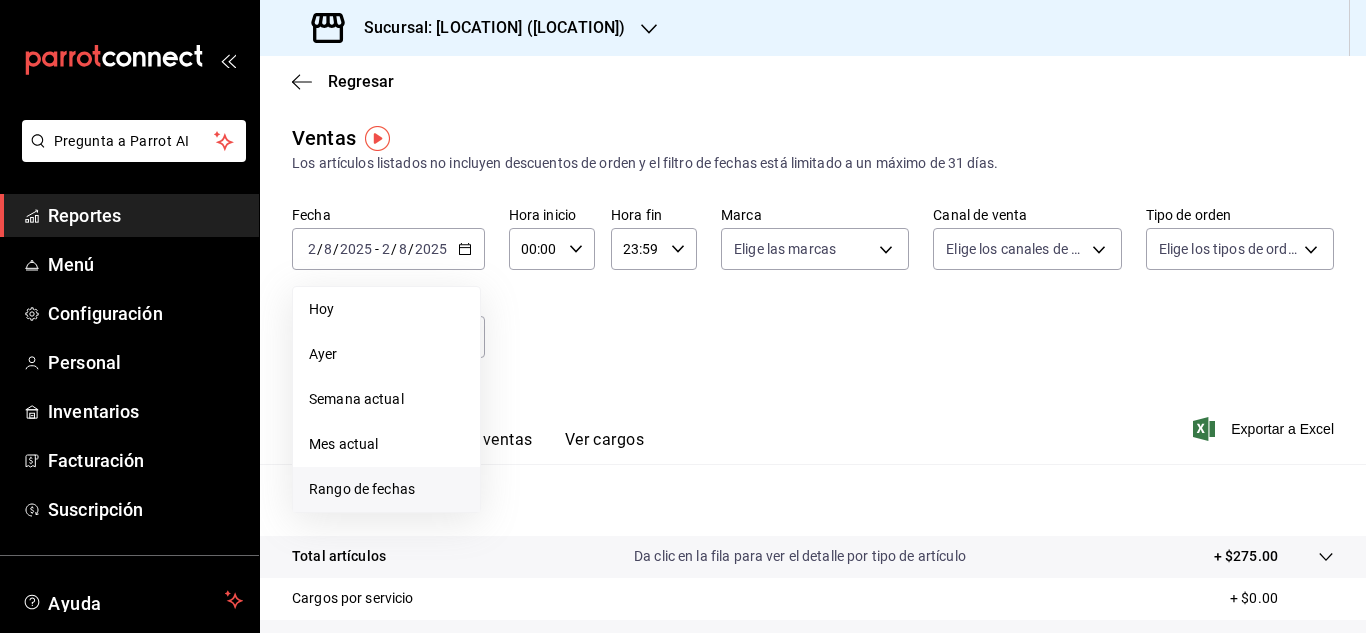 click on "Rango de fechas" at bounding box center [386, 489] 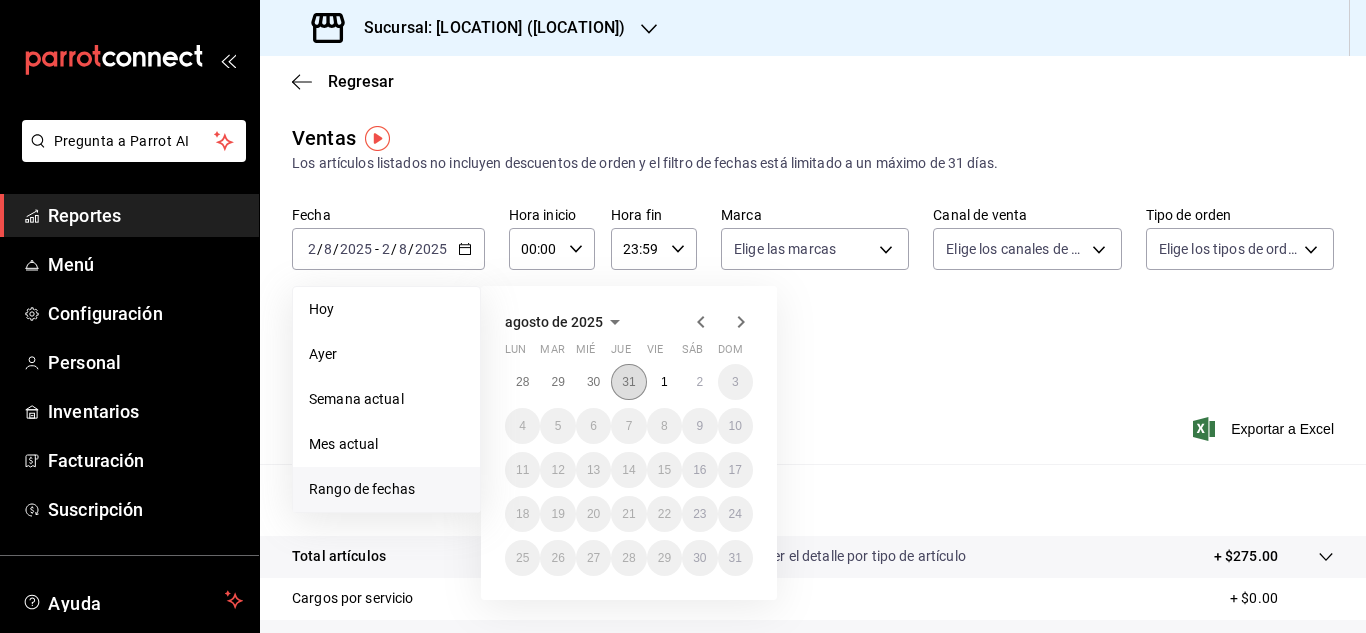 click on "31" at bounding box center (628, 382) 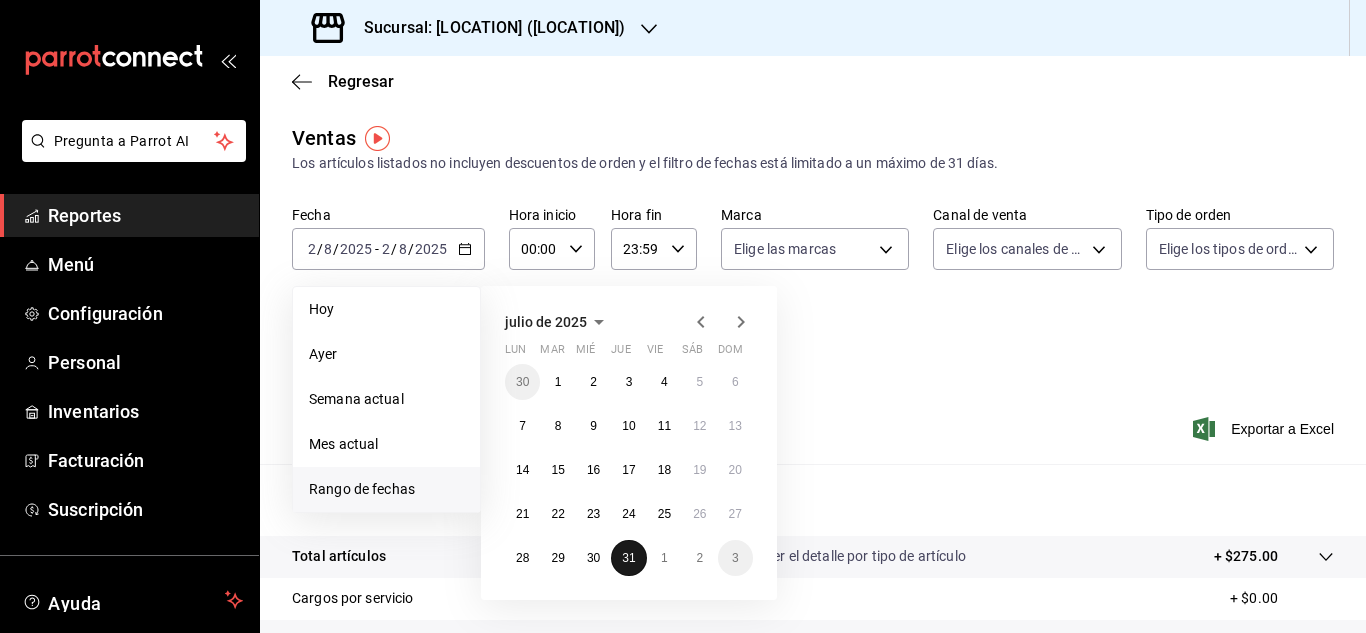 click on "31" at bounding box center (628, 558) 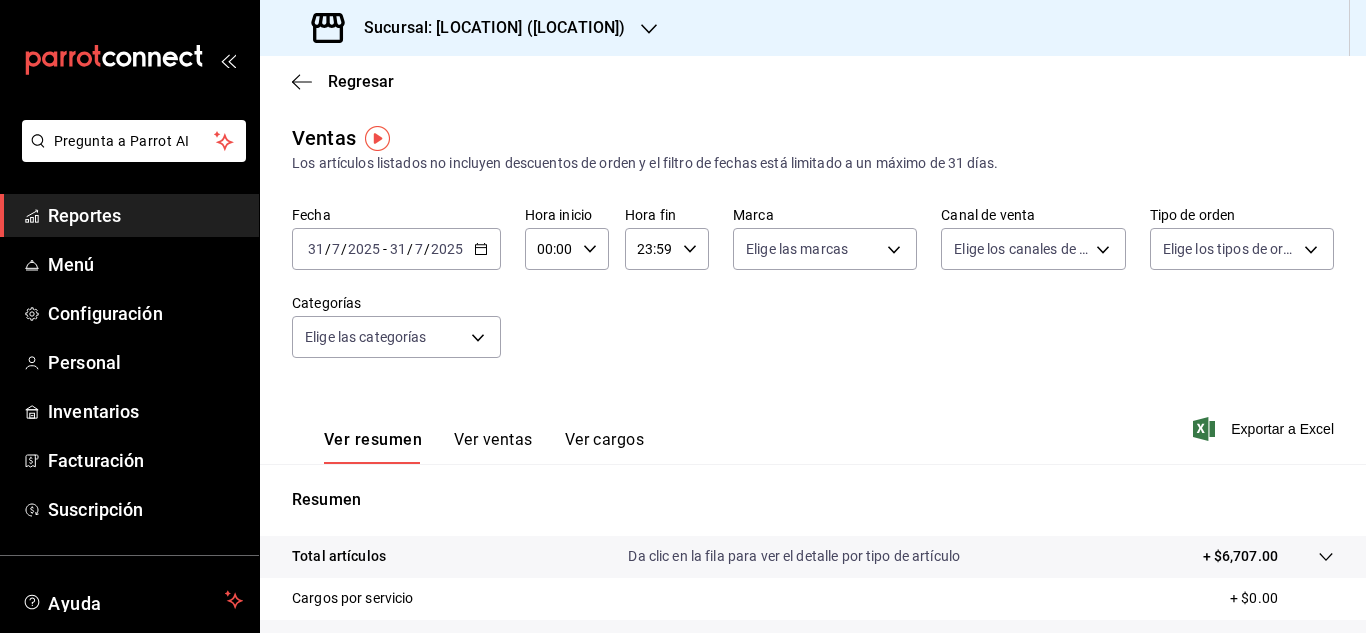 click on "Ver resumen Ver ventas Ver cargos Exportar a Excel" at bounding box center [813, 423] 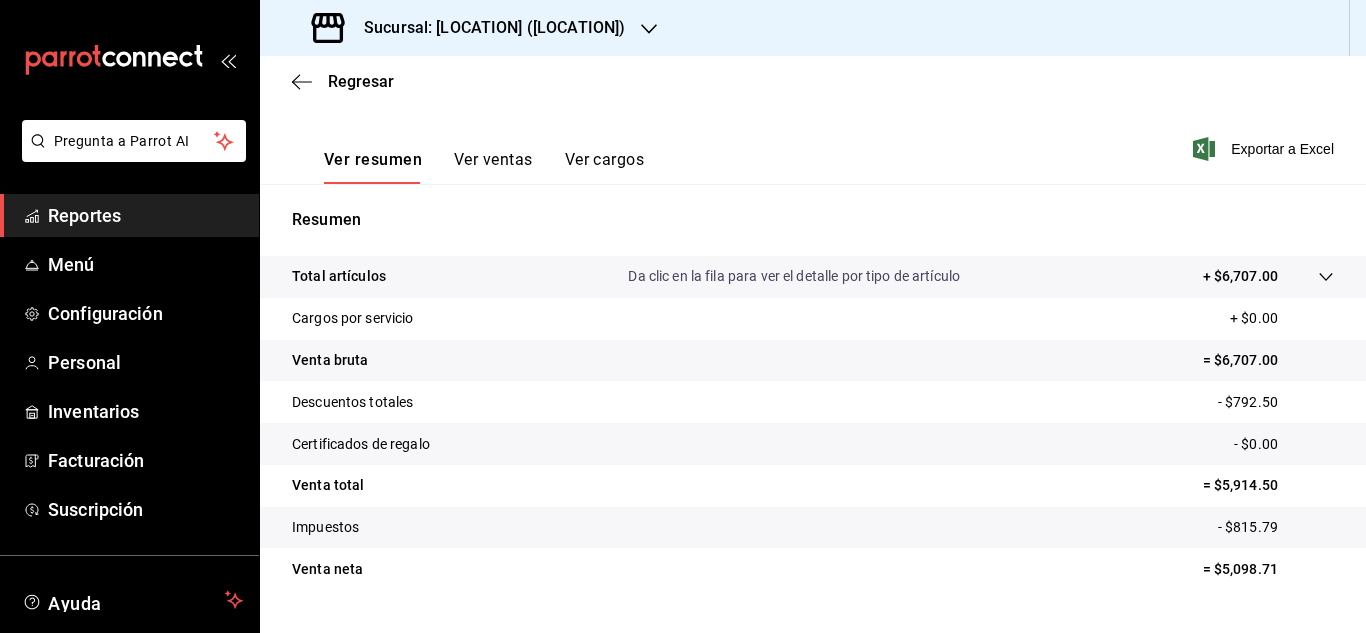 scroll, scrollTop: 325, scrollLeft: 0, axis: vertical 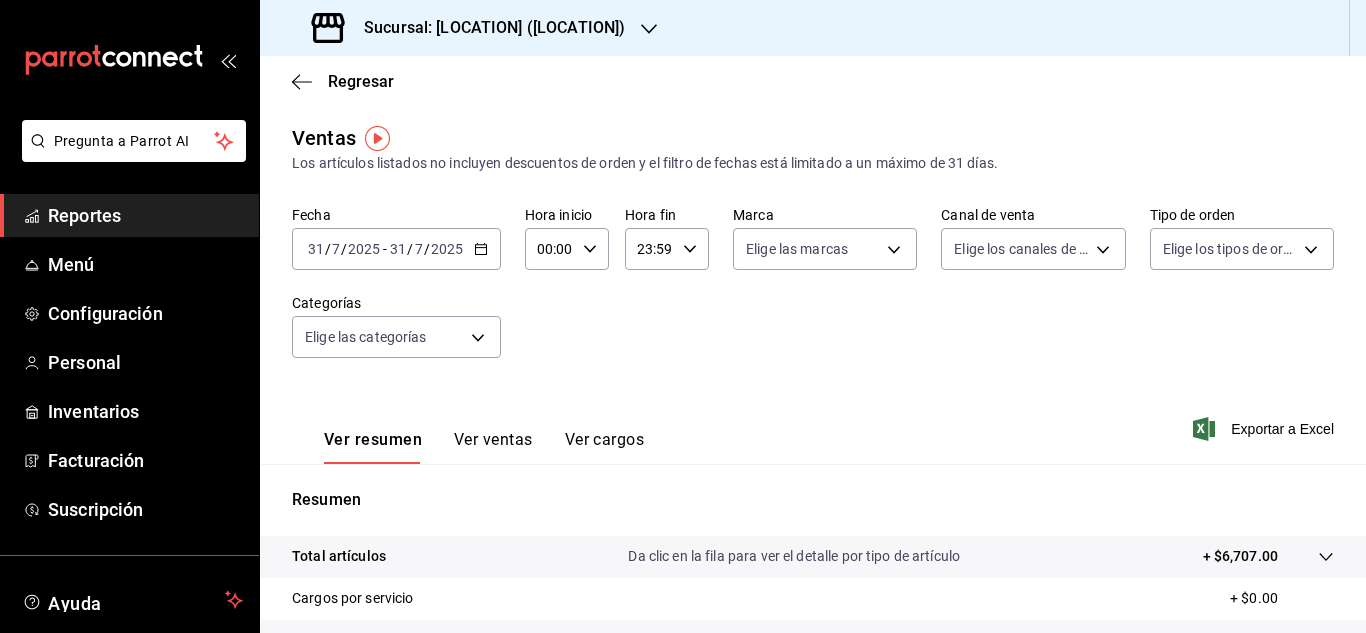 click on "2025-07-31 31 / 7 / 2025 - 2025-07-31 31 / 7 / 2025" at bounding box center [396, 249] 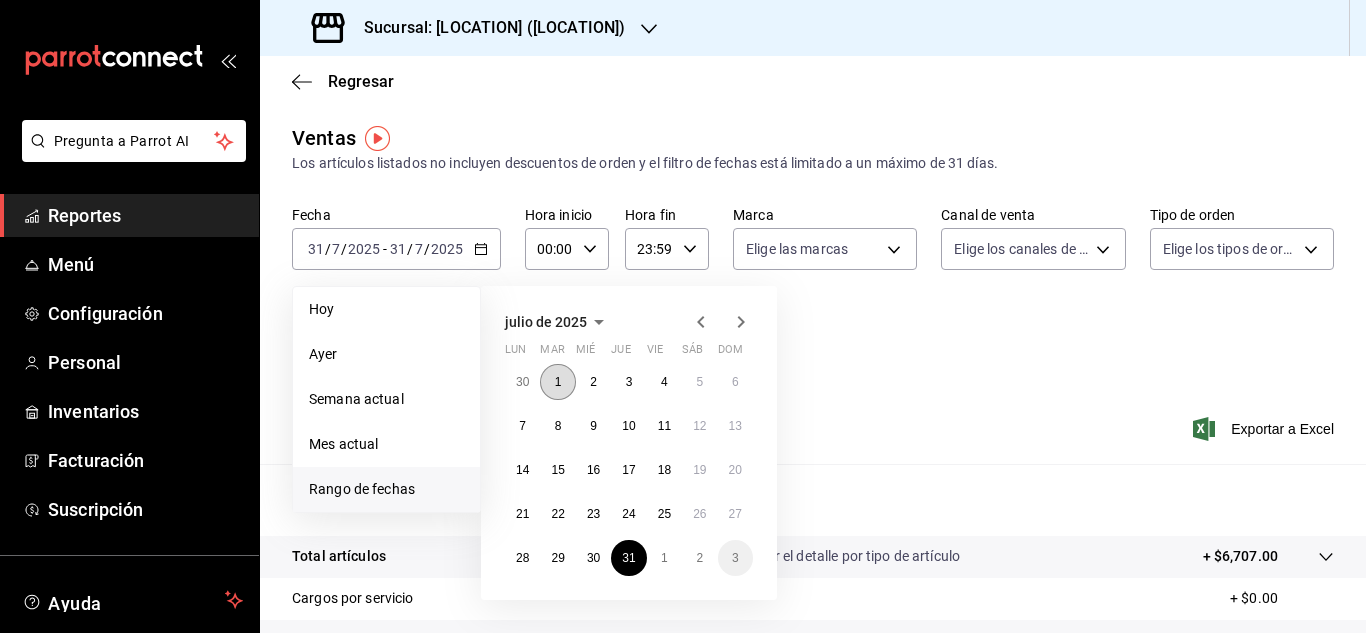 click on "1" at bounding box center (557, 382) 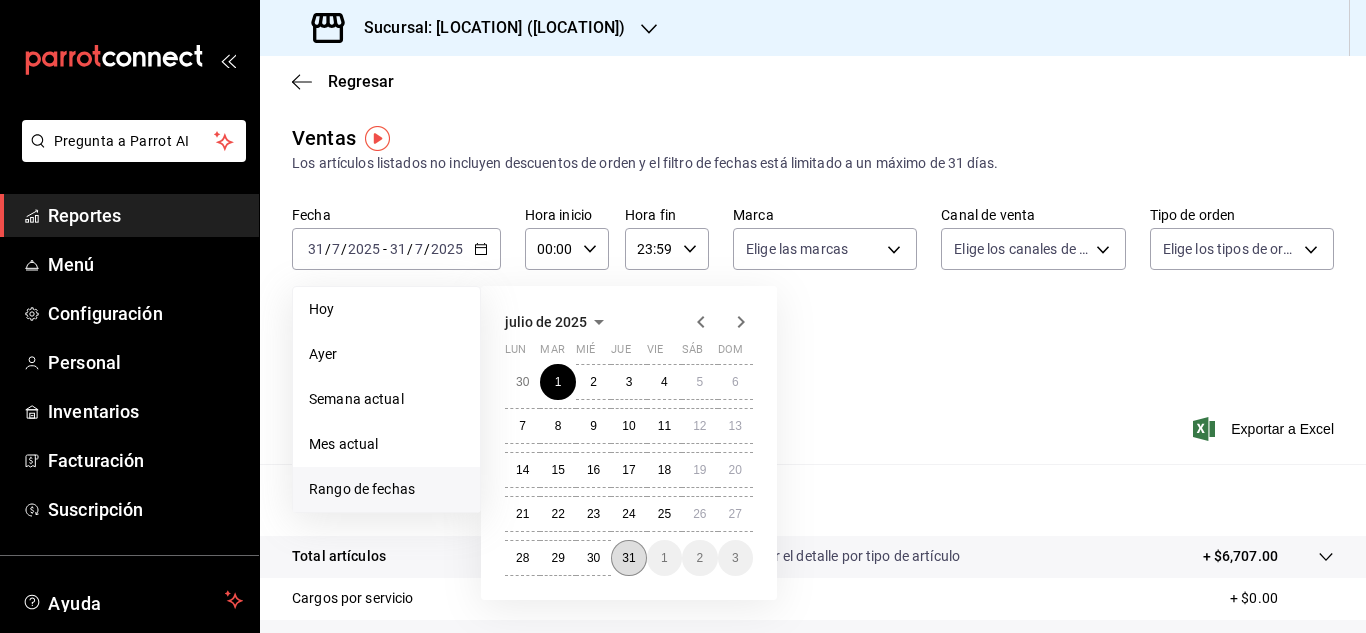 click on "31" at bounding box center [628, 558] 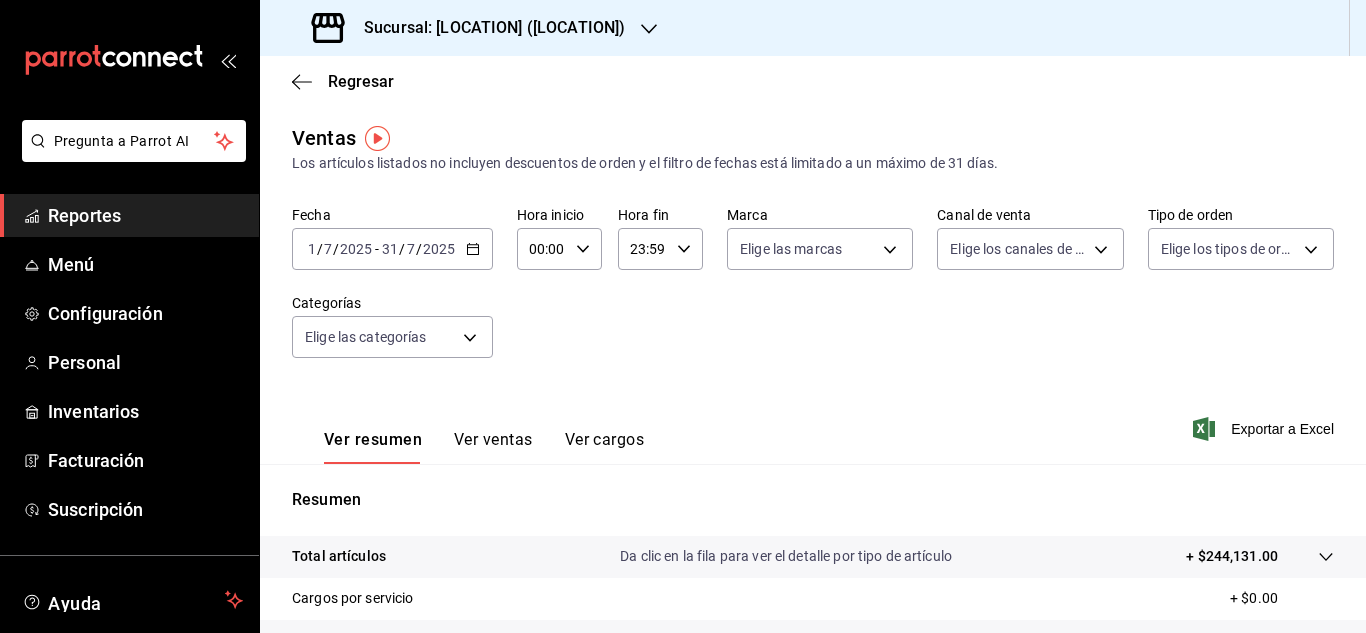 click on "Ver resumen Ver ventas Ver cargos Exportar a Excel" at bounding box center (813, 423) 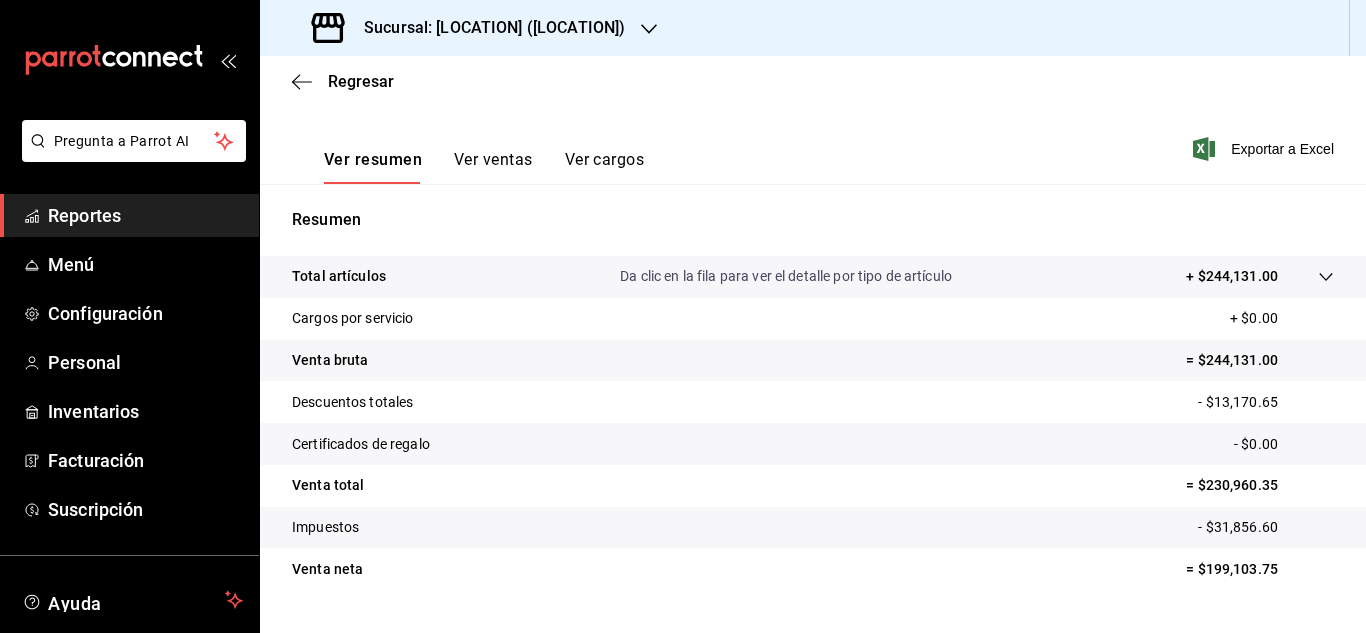 scroll, scrollTop: 320, scrollLeft: 0, axis: vertical 